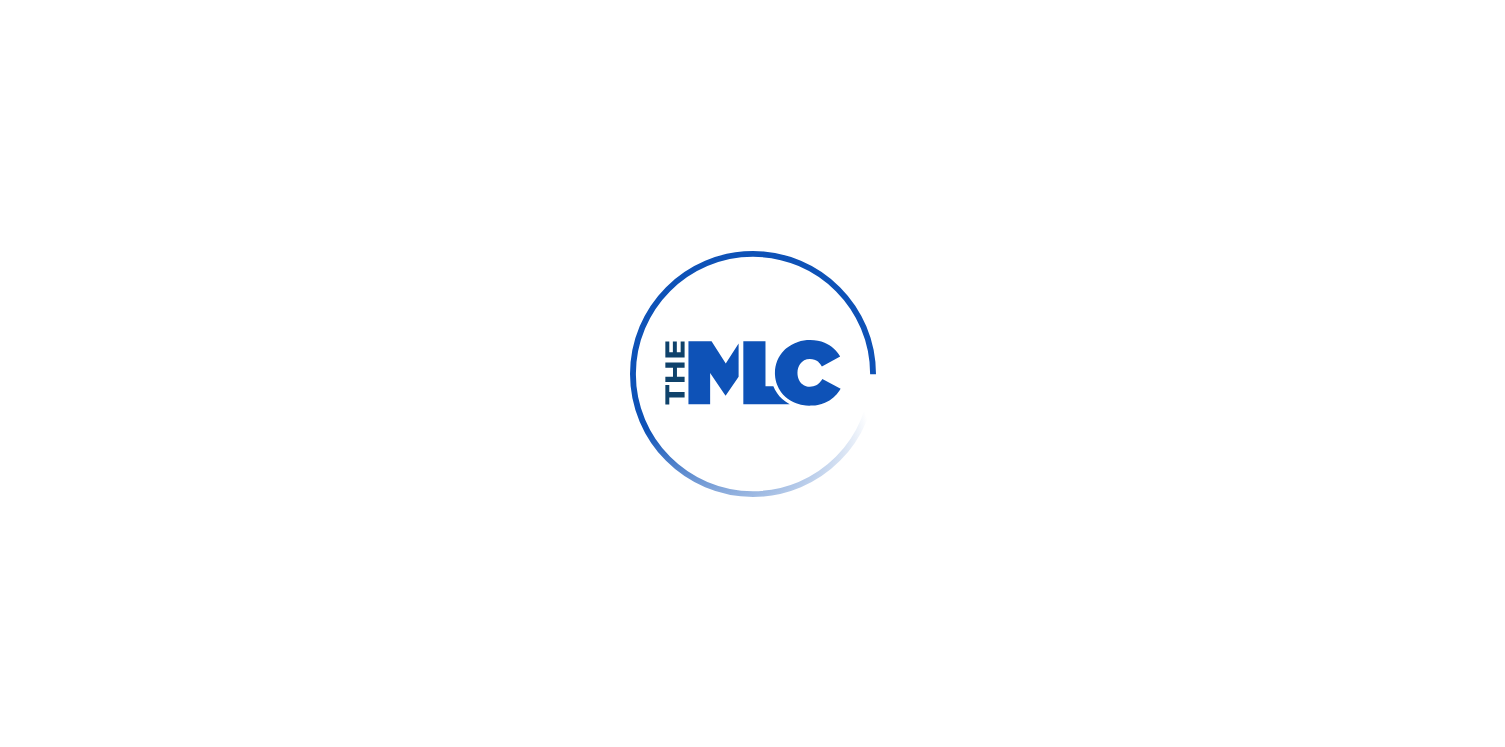 scroll, scrollTop: 0, scrollLeft: 0, axis: both 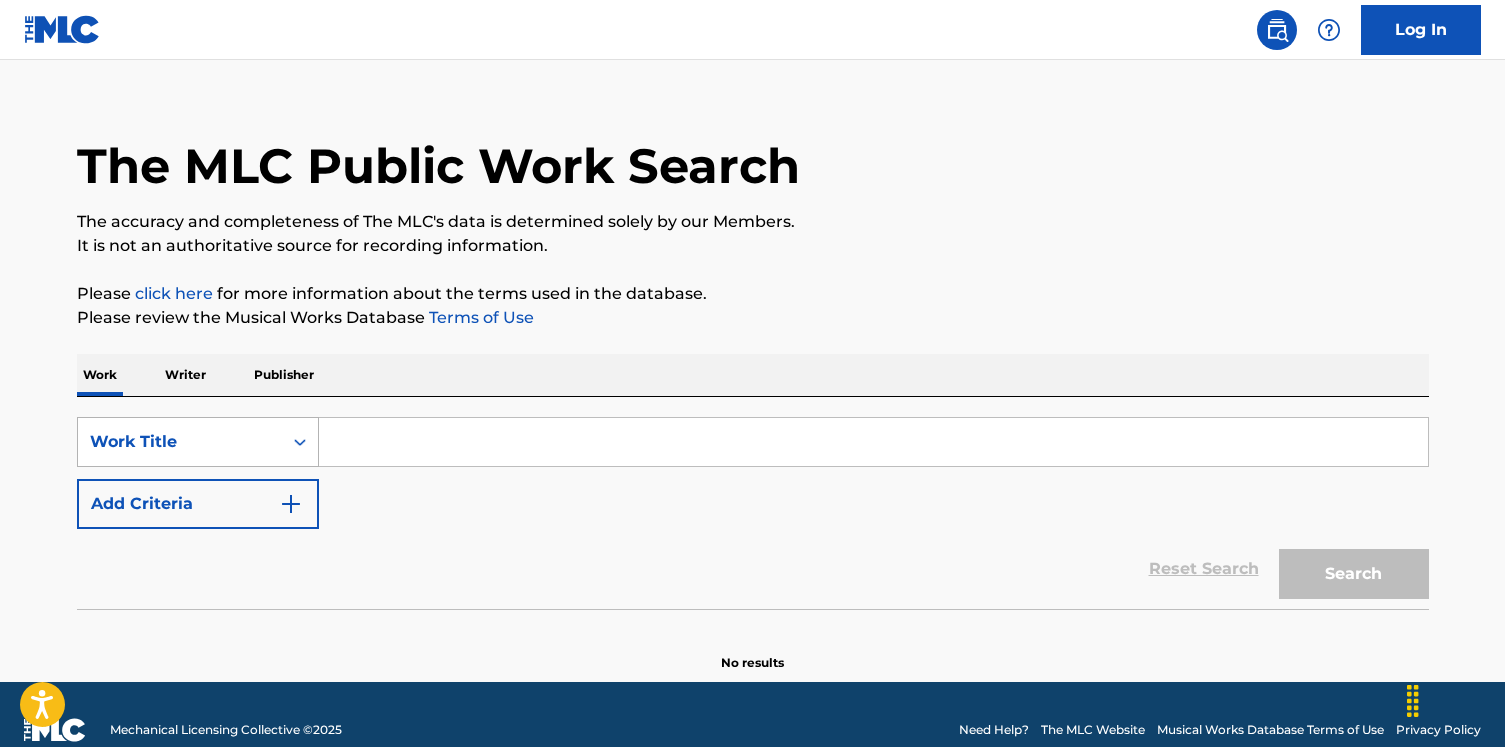 click on "Work Title" at bounding box center [198, 442] 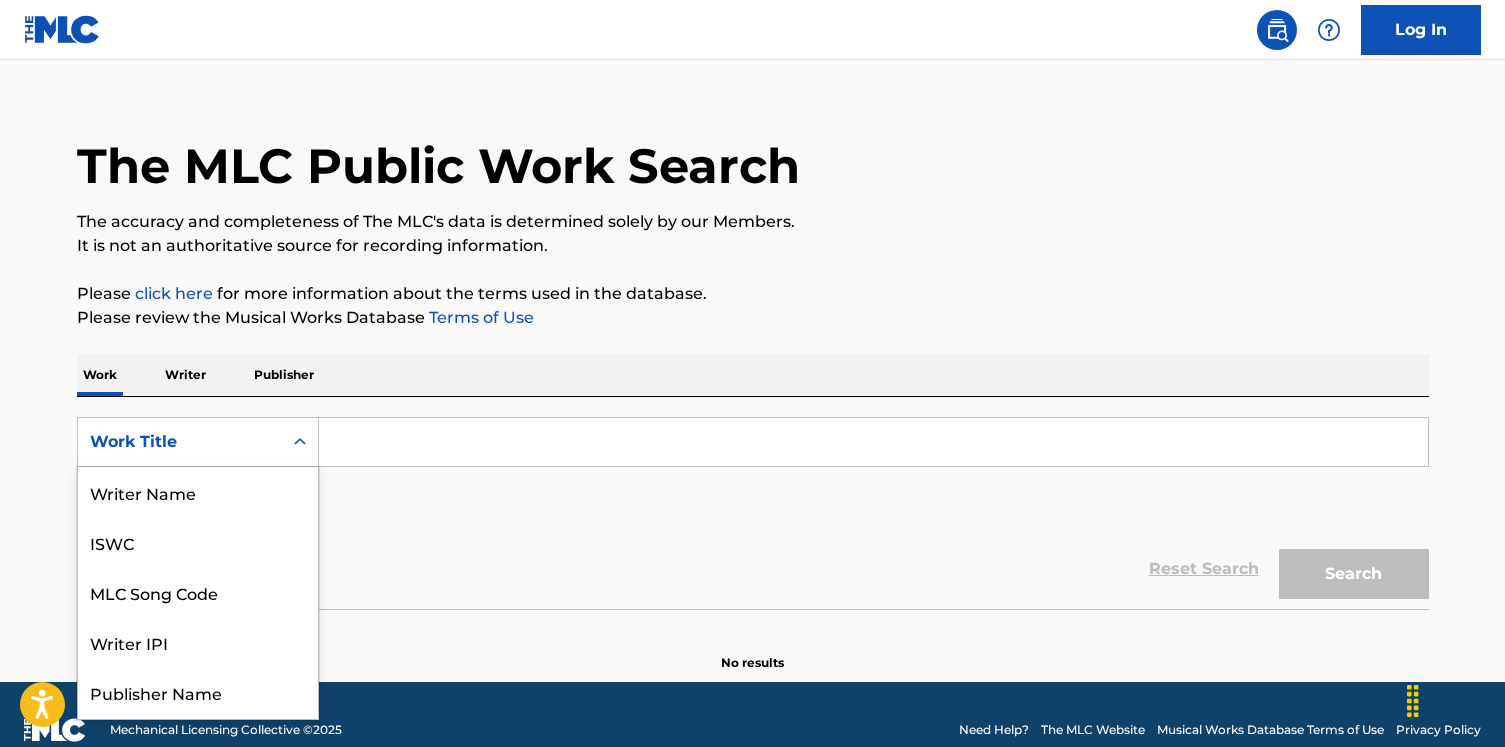 scroll, scrollTop: 47, scrollLeft: 0, axis: vertical 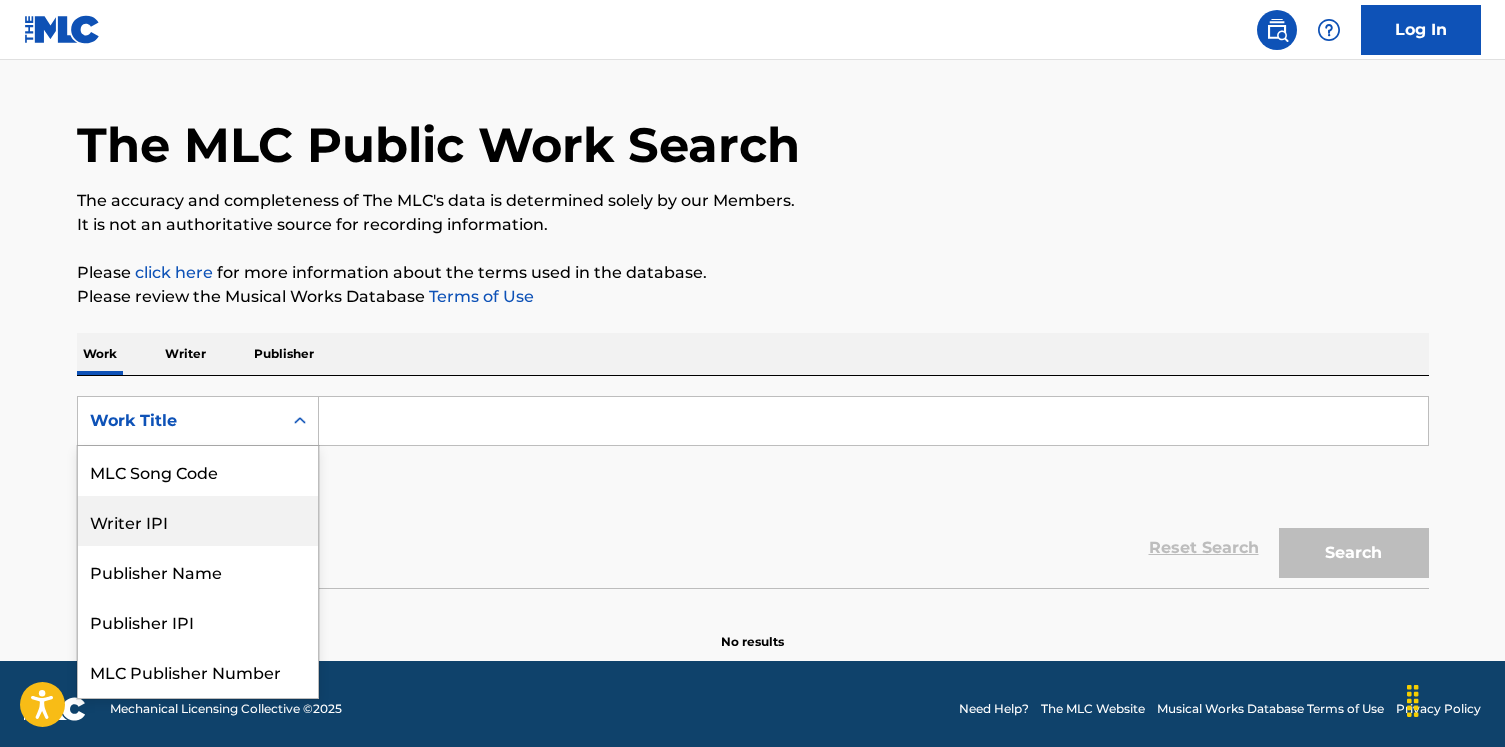 click on "MLC Song Code" at bounding box center [198, 471] 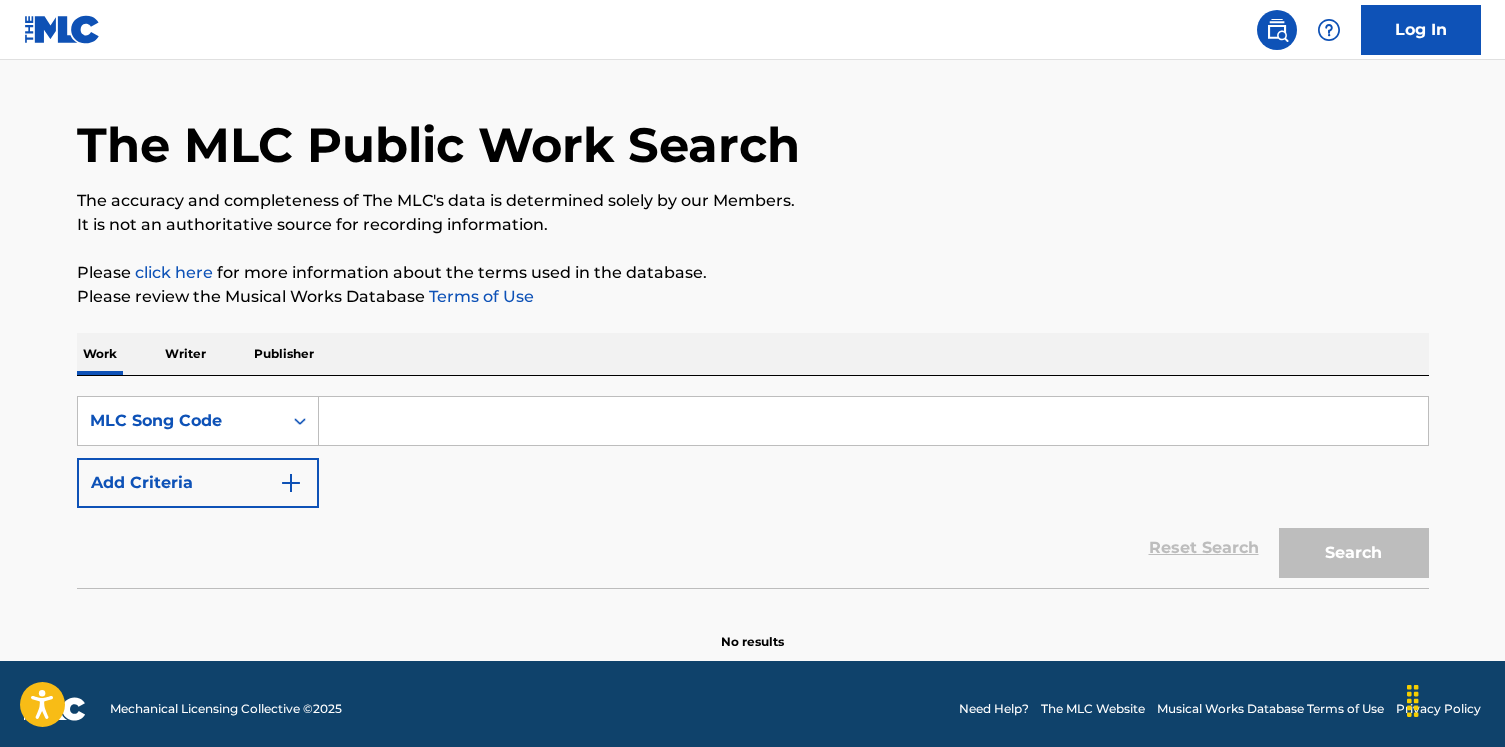 click at bounding box center [873, 421] 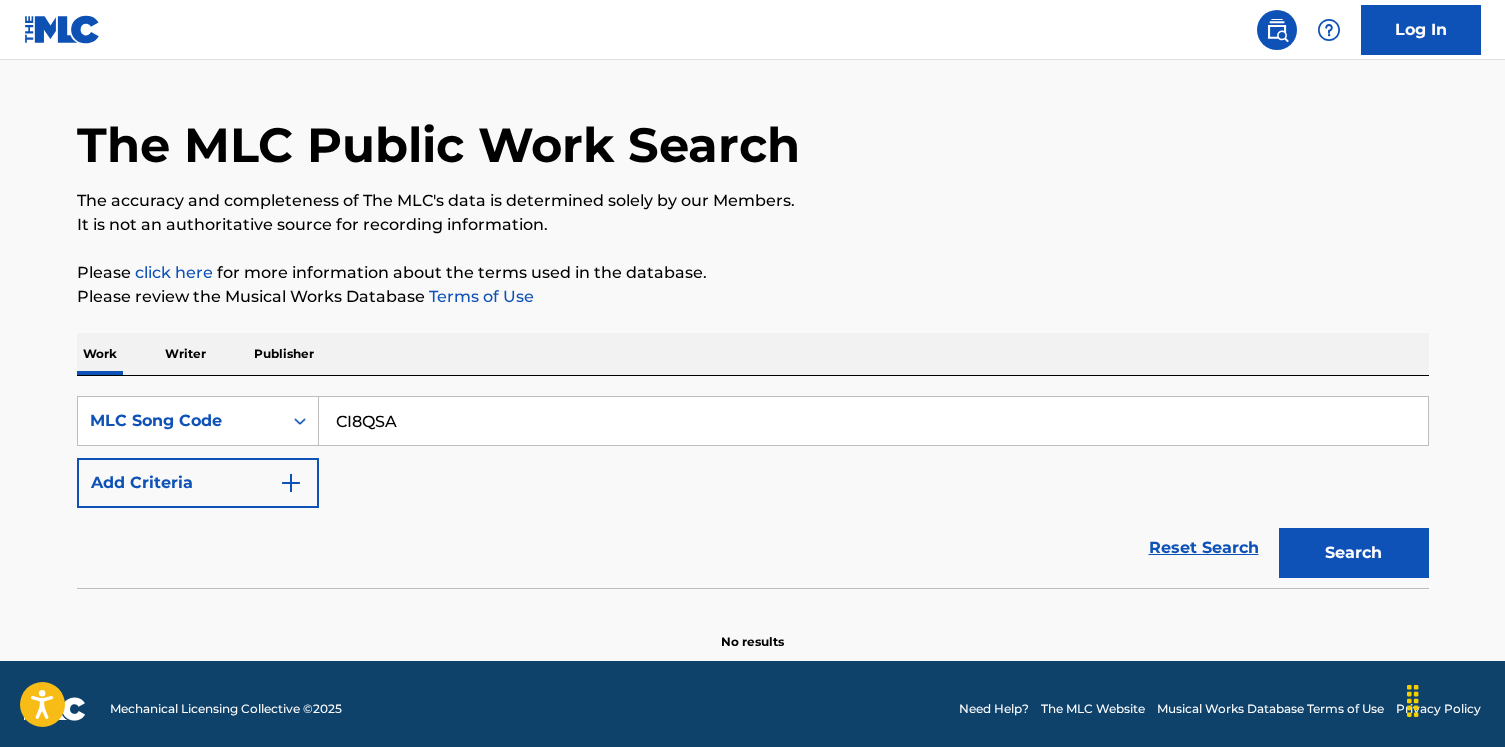click on "Search" at bounding box center [1354, 553] 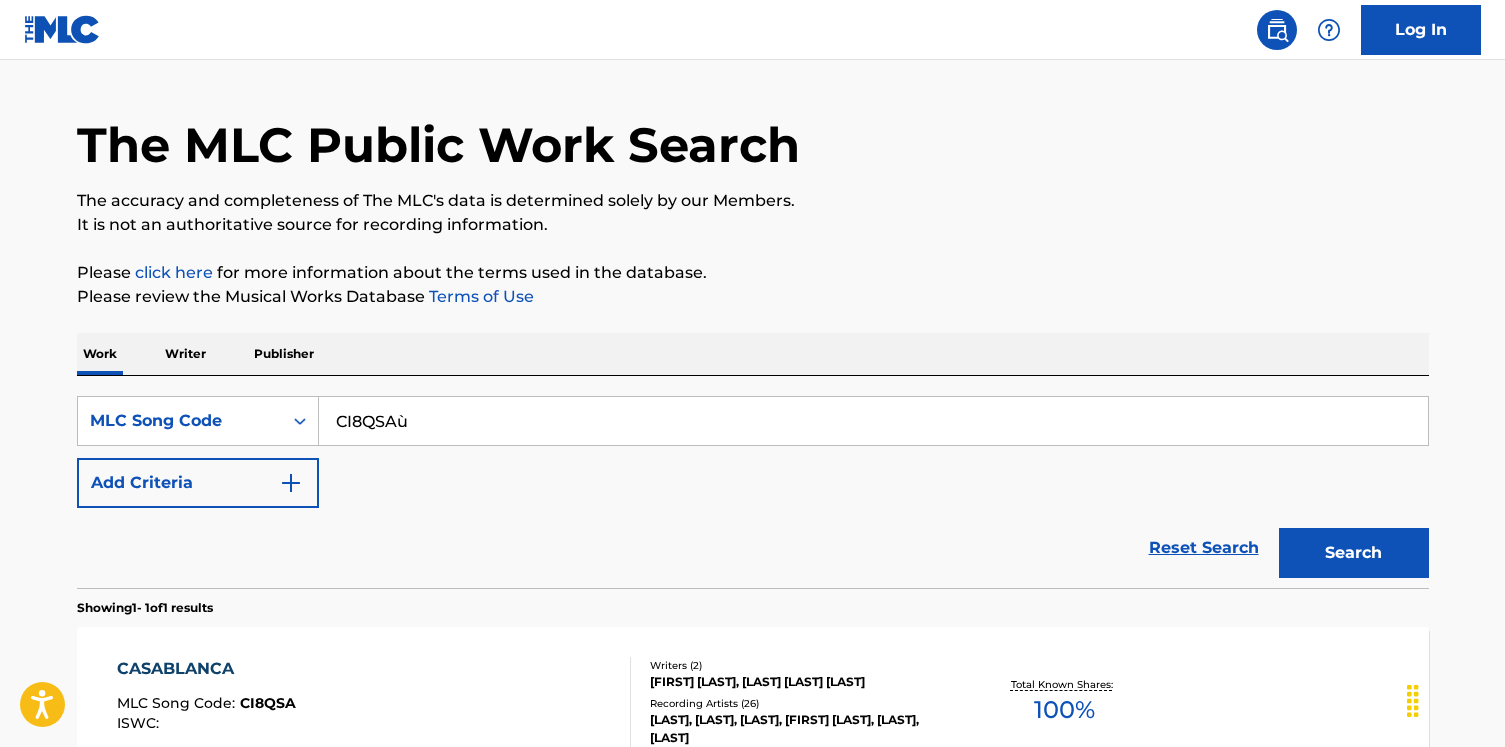 type on "CI8QSA" 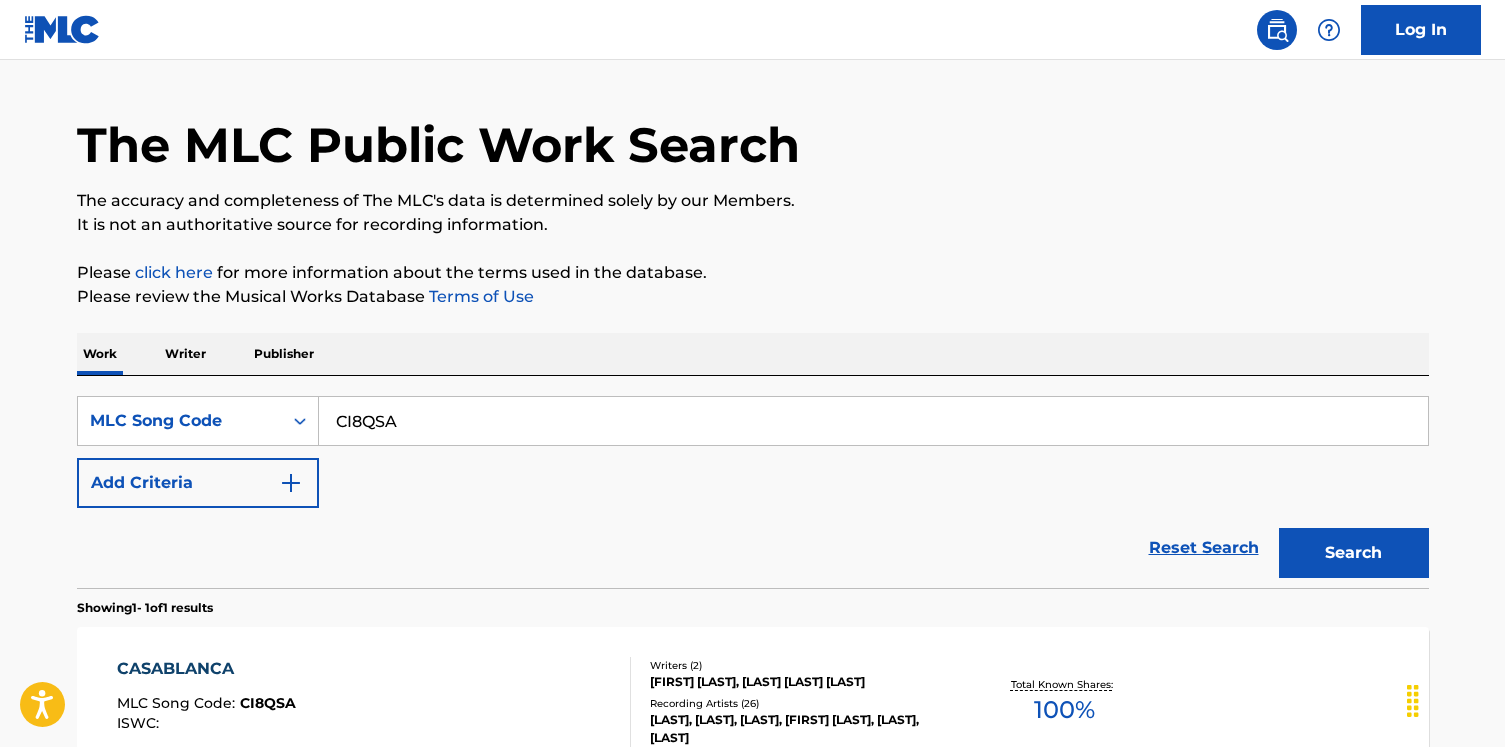 click on "Search" at bounding box center [1354, 553] 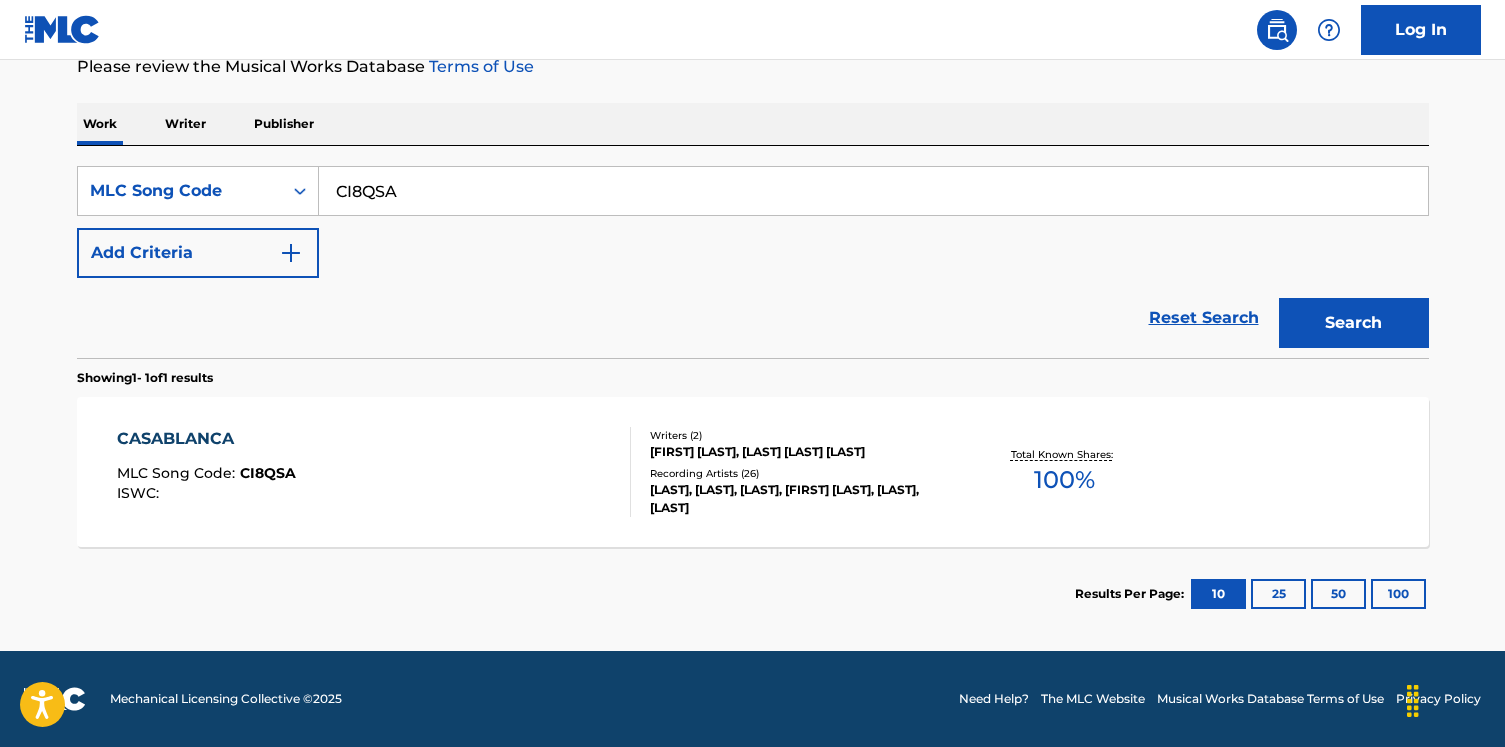 click on "CASABLANCA MLC Song Code : CI8QSA ISWC :" at bounding box center (374, 472) 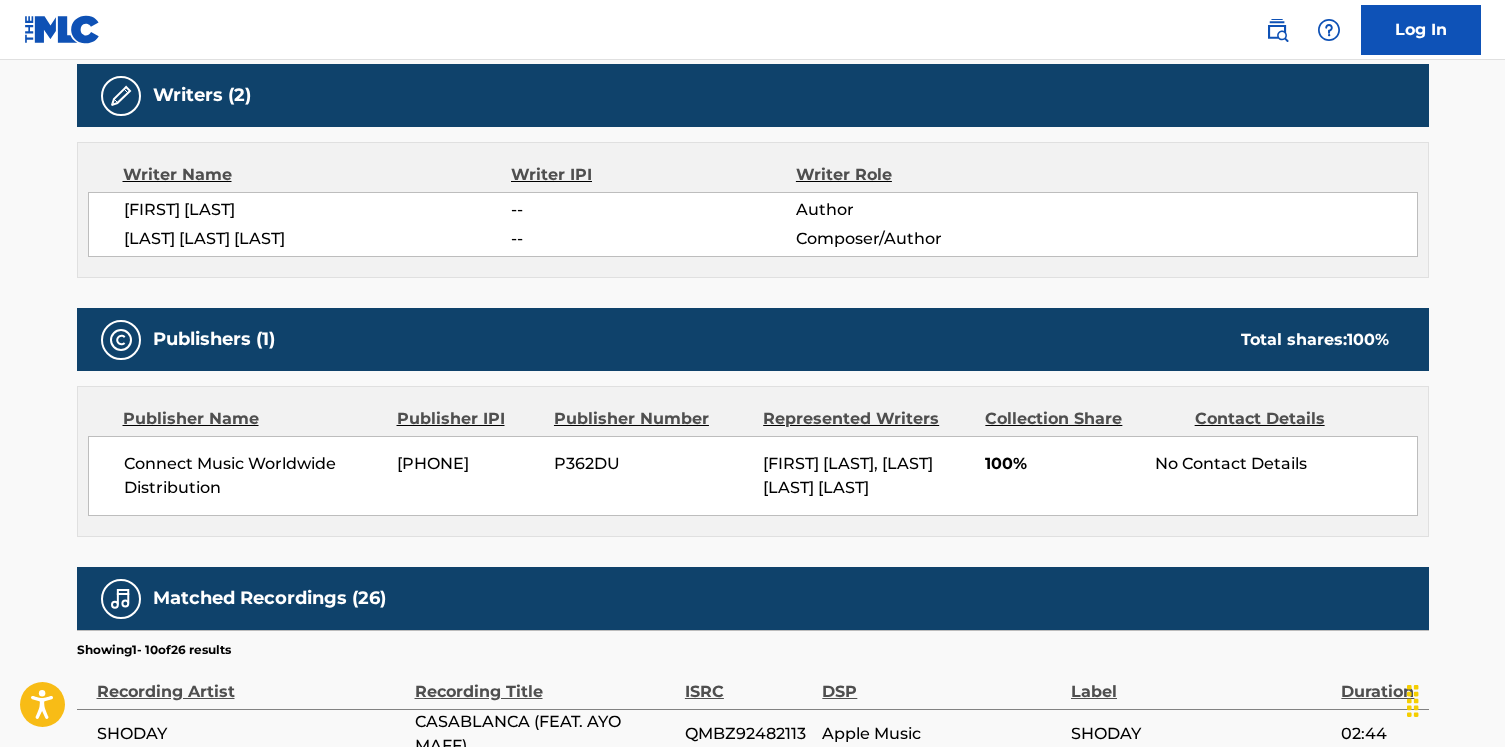scroll, scrollTop: 0, scrollLeft: 0, axis: both 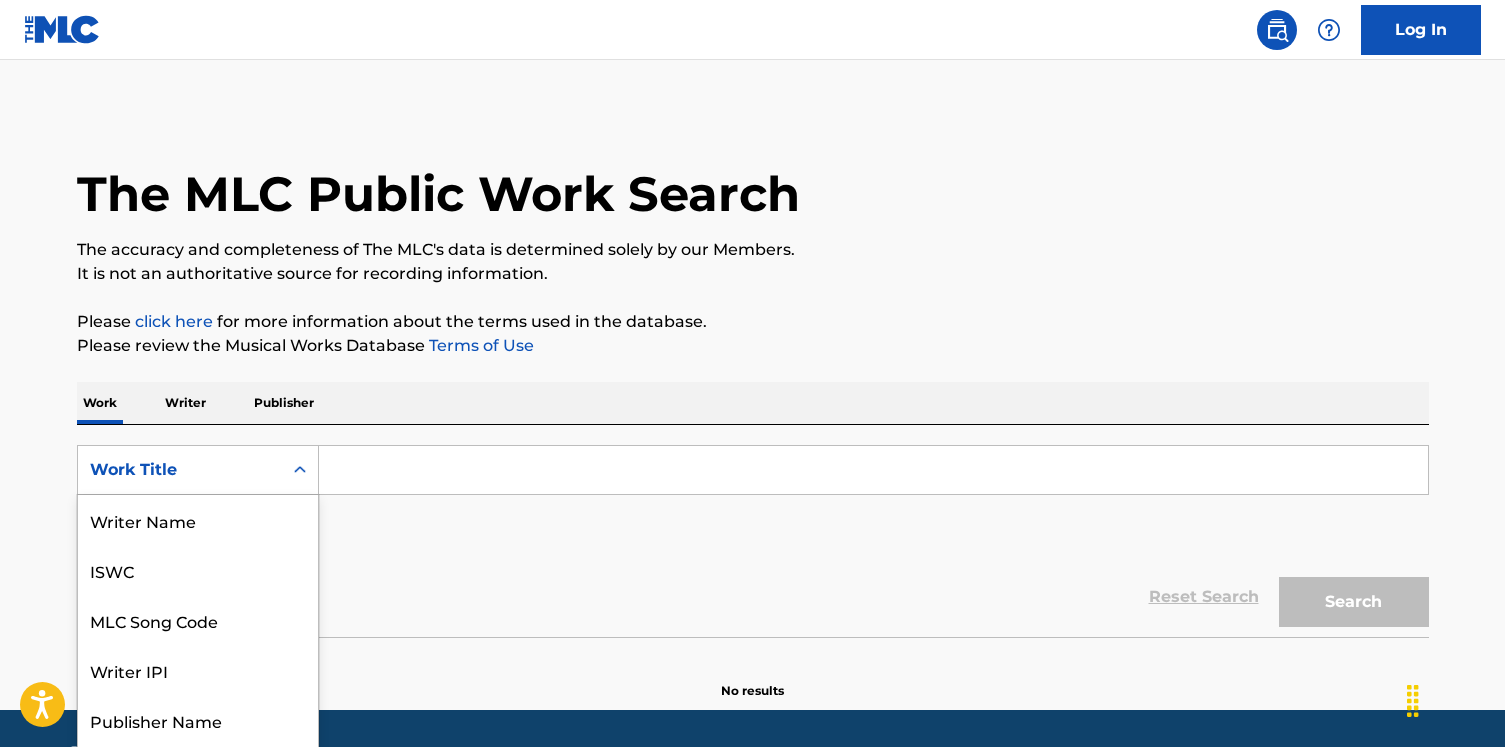 click on "Work Title" at bounding box center [198, 470] 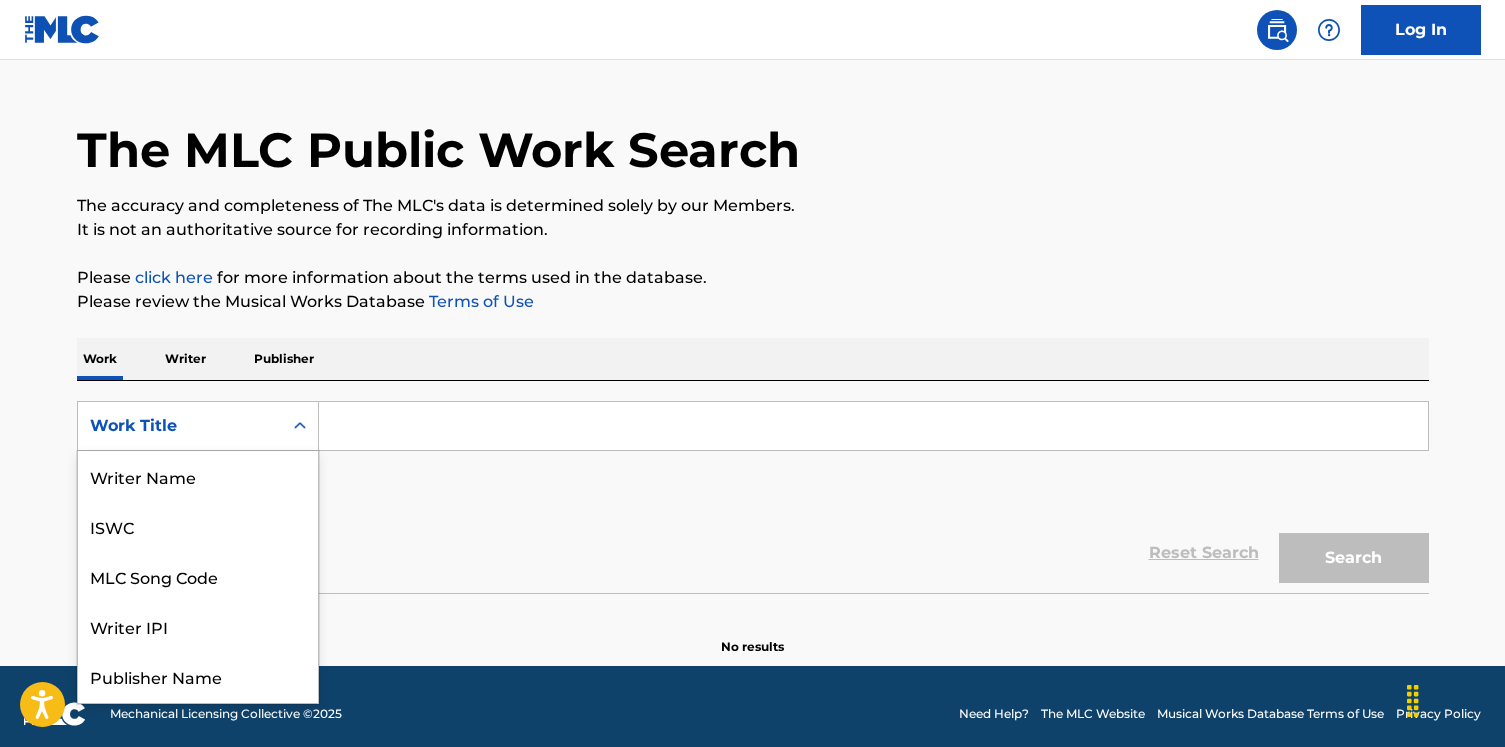 scroll, scrollTop: 100, scrollLeft: 0, axis: vertical 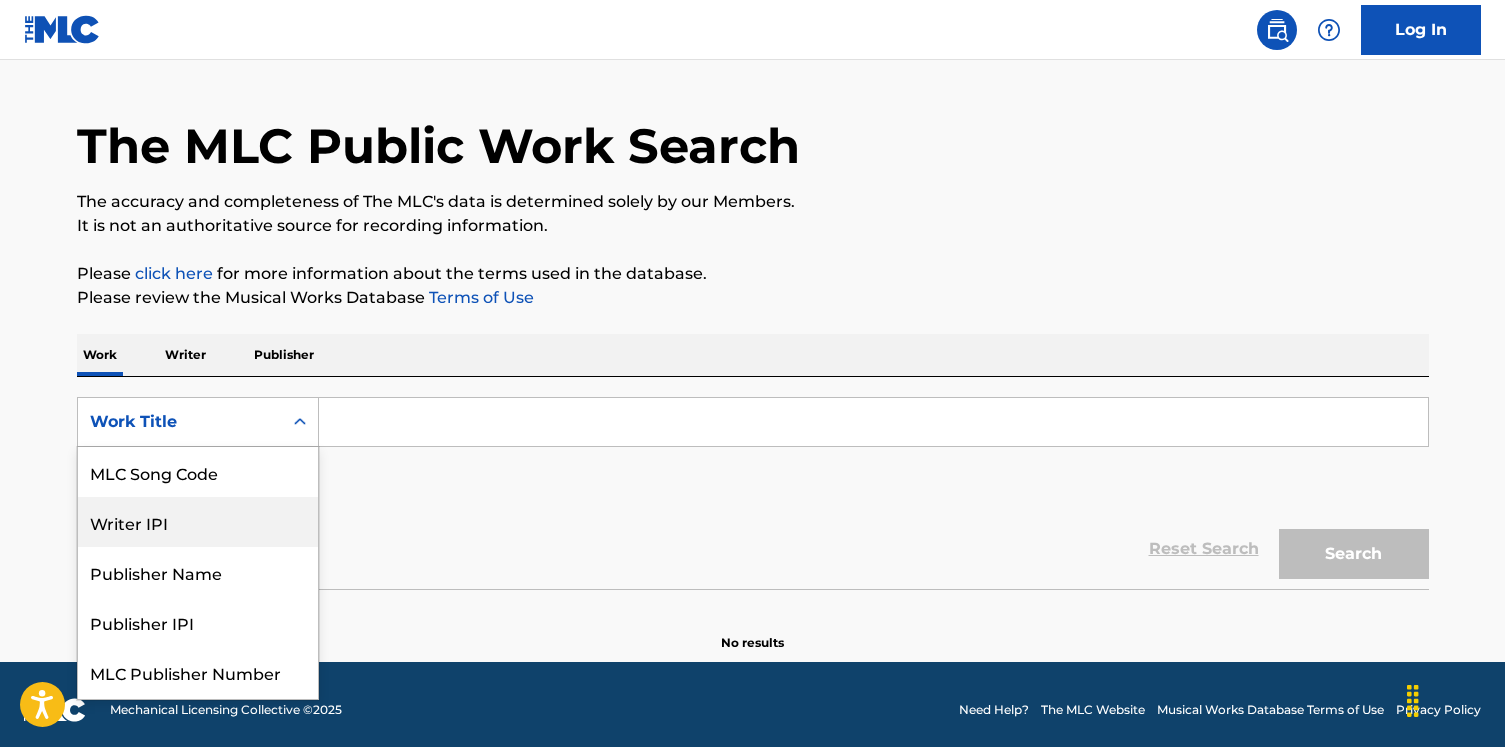 click on "Writer IPI" at bounding box center (198, 522) 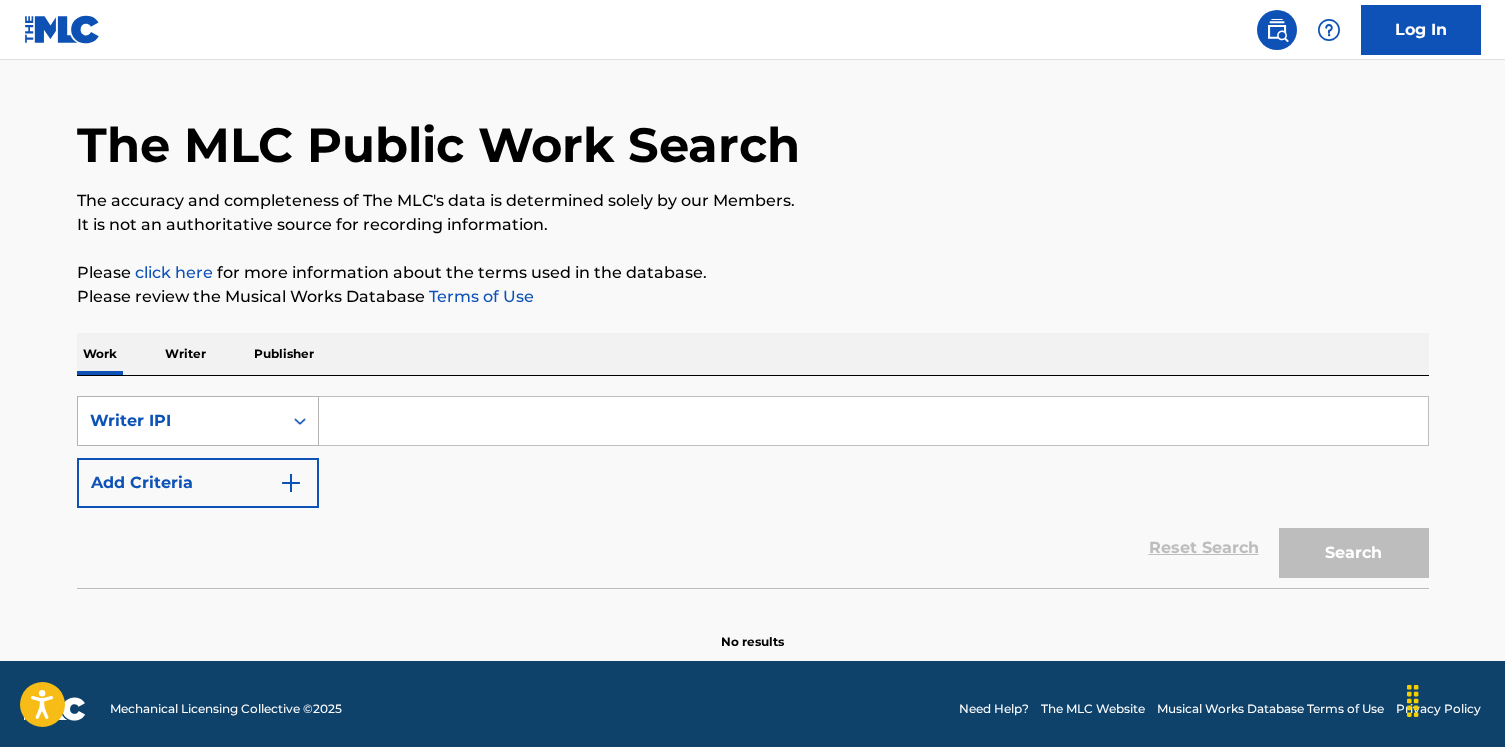 drag, startPoint x: 246, startPoint y: 417, endPoint x: 234, endPoint y: 438, distance: 24.186773 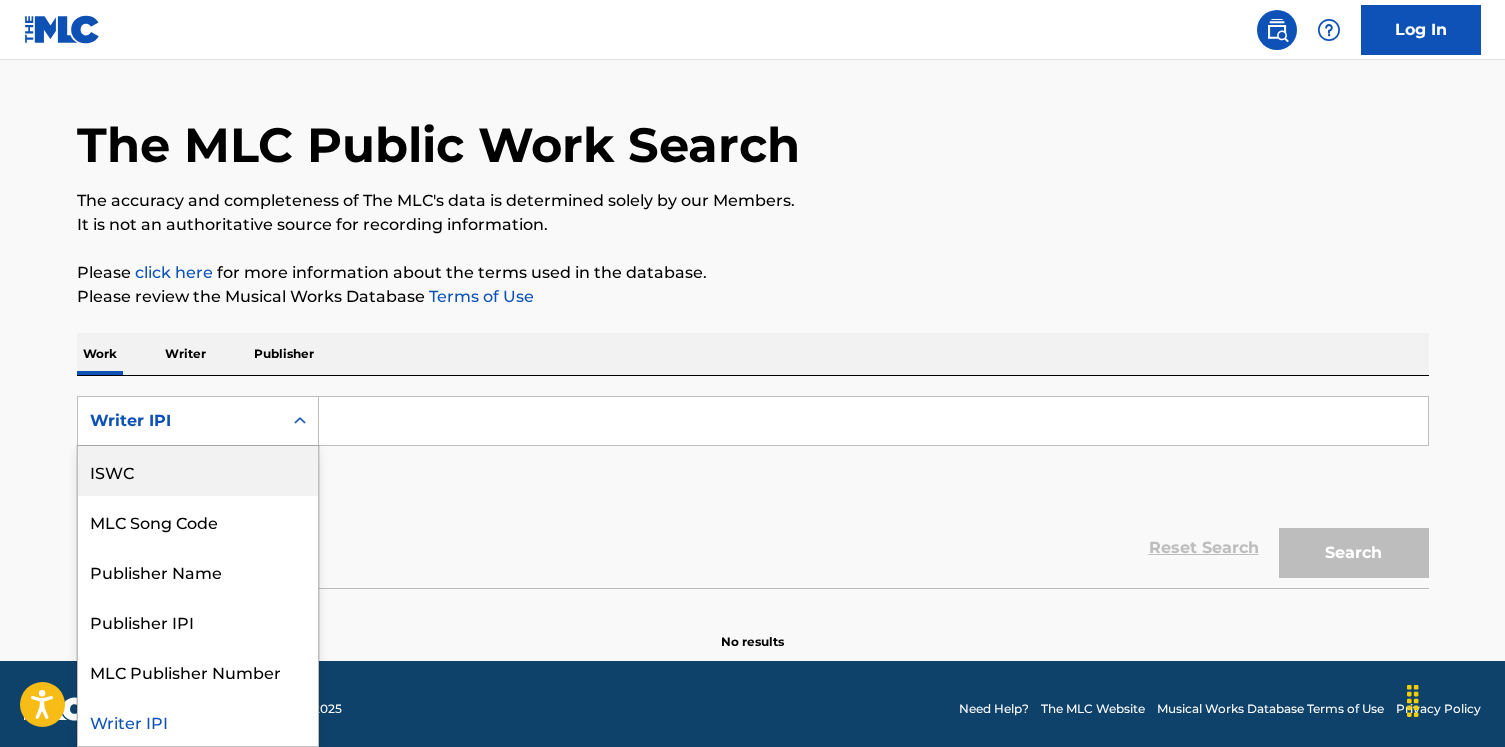 scroll, scrollTop: 0, scrollLeft: 0, axis: both 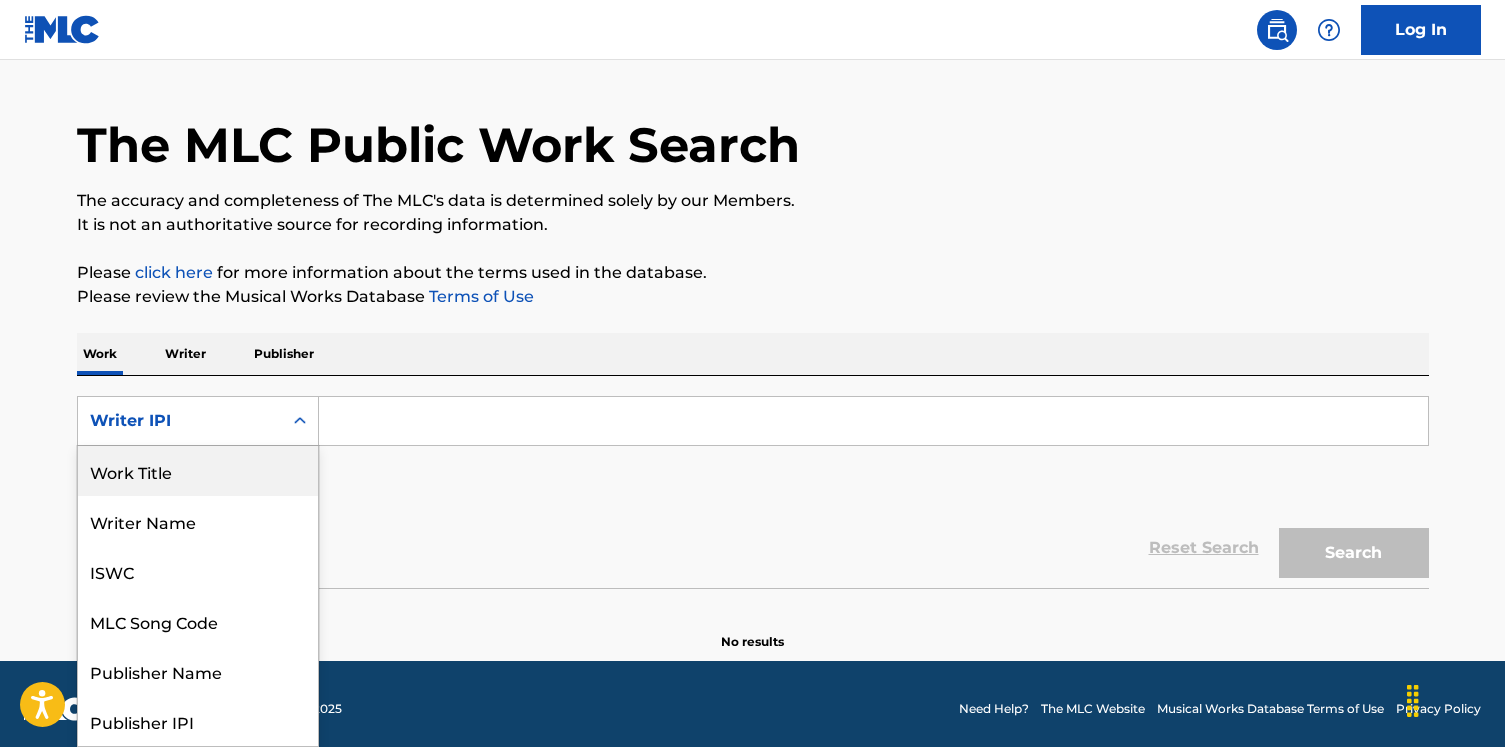 click on "Work Title" at bounding box center (198, 471) 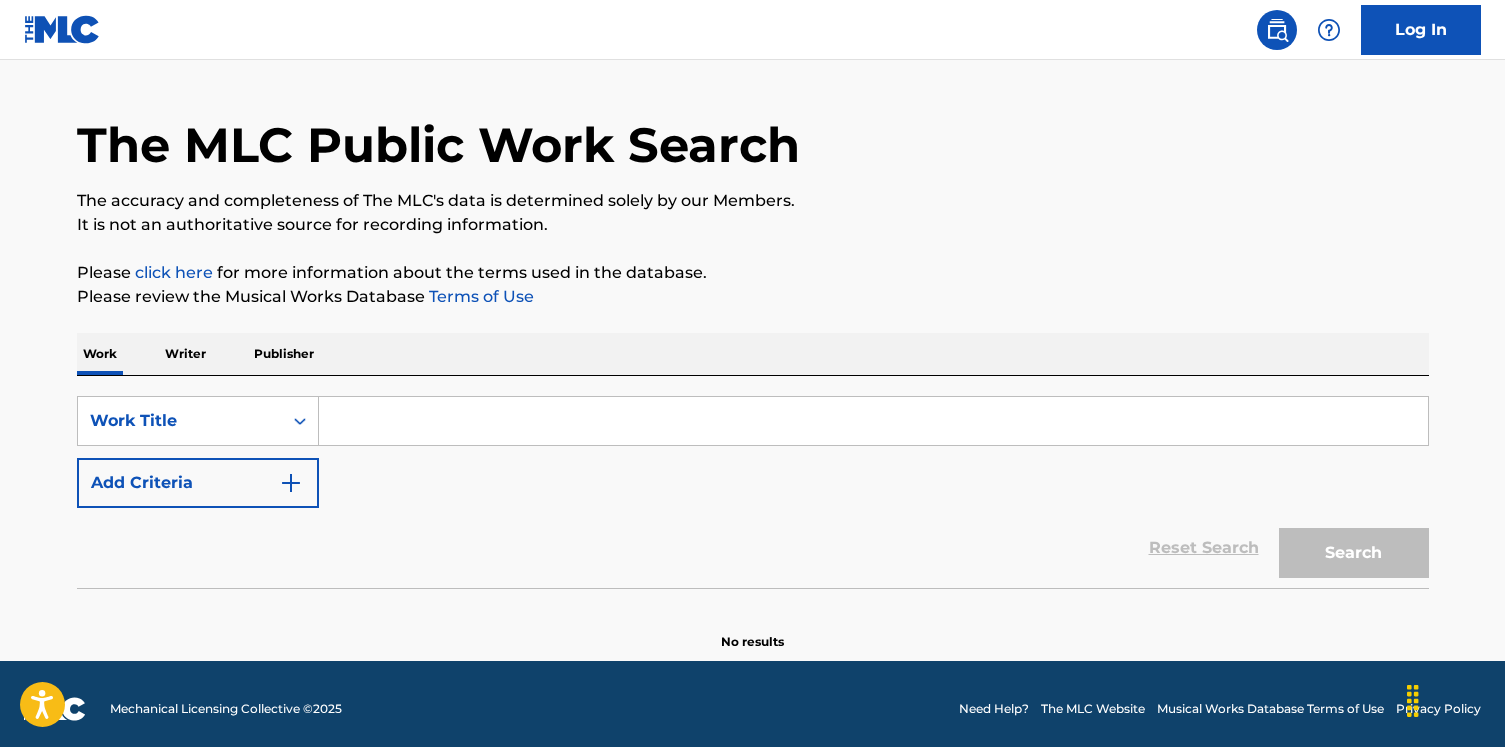 click at bounding box center (873, 421) 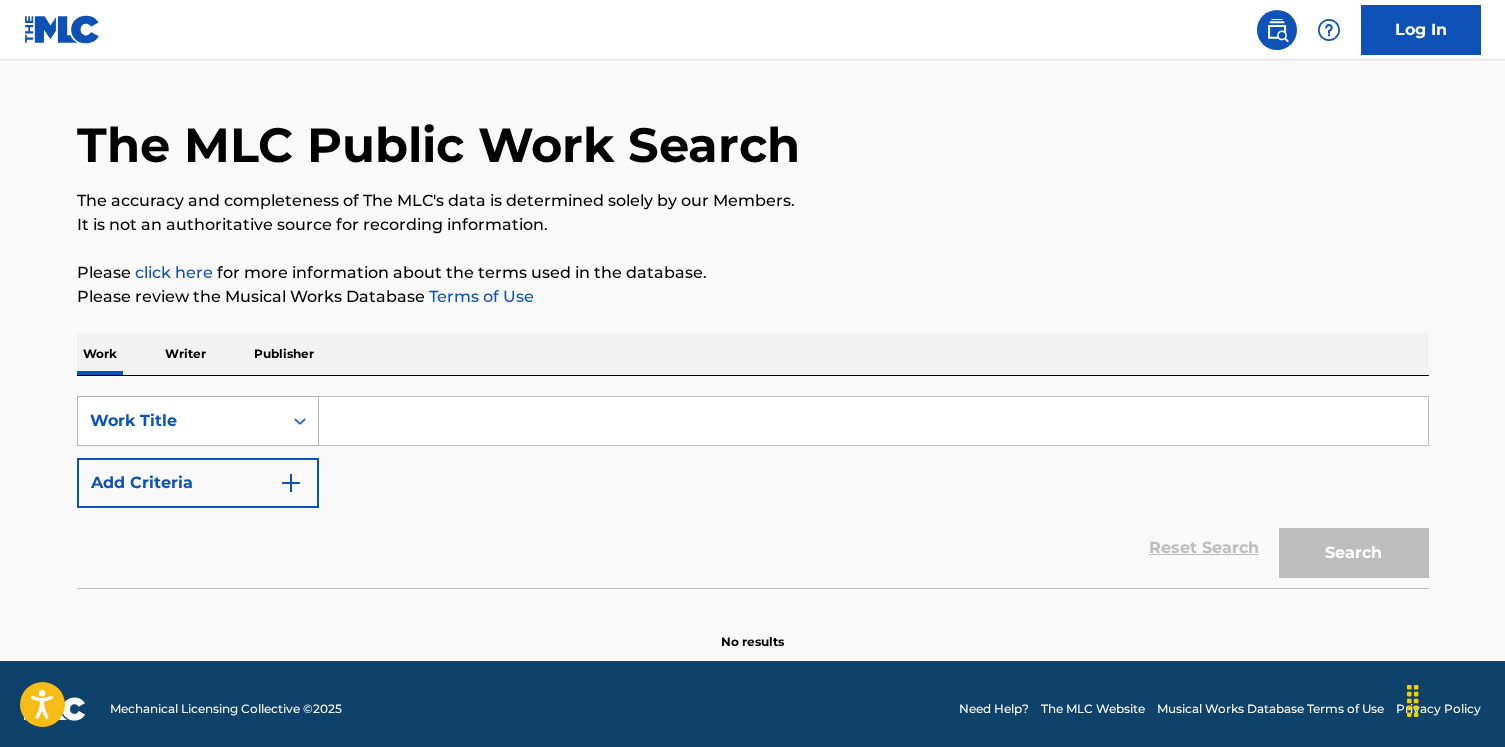 click on "Work Title" at bounding box center [180, 421] 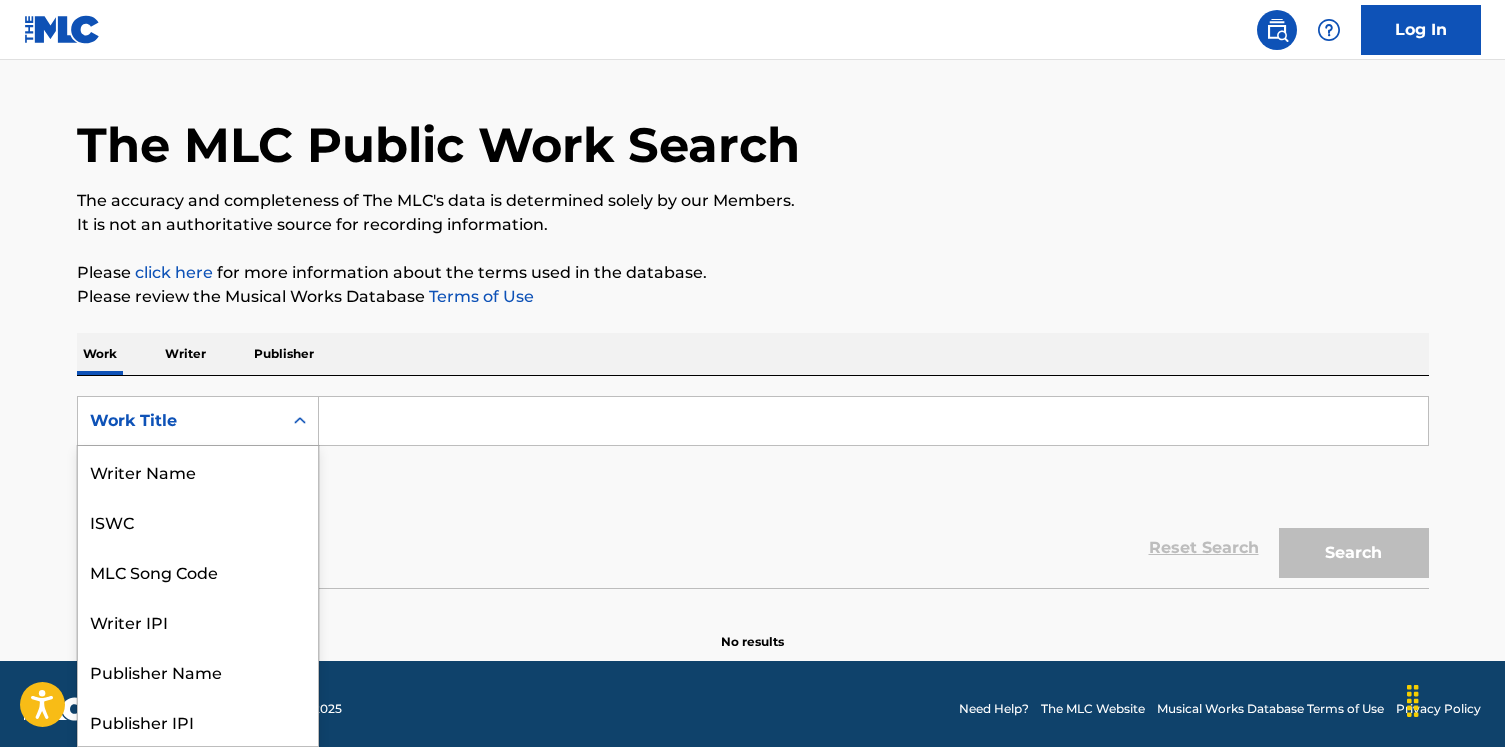 scroll, scrollTop: 100, scrollLeft: 0, axis: vertical 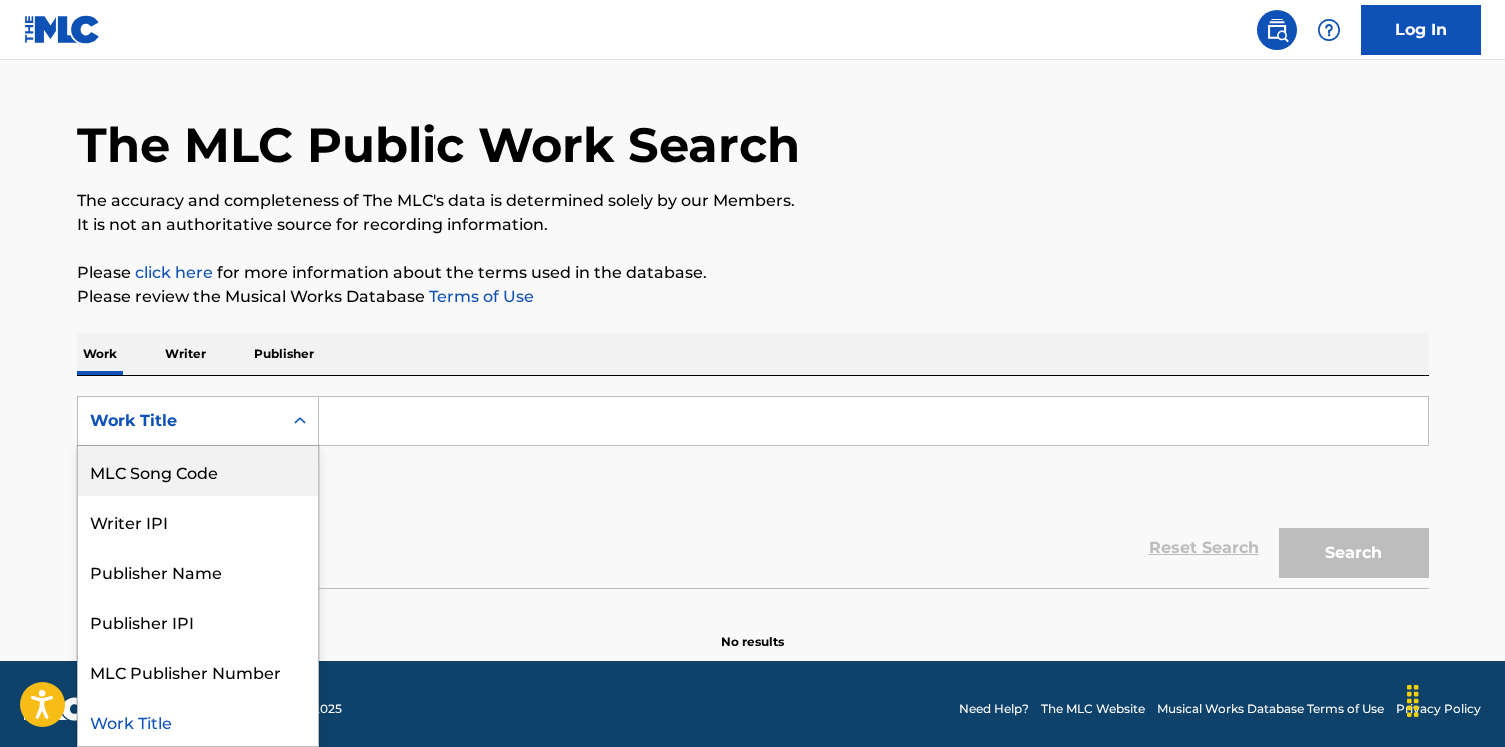 click on "MLC Song Code" at bounding box center (198, 471) 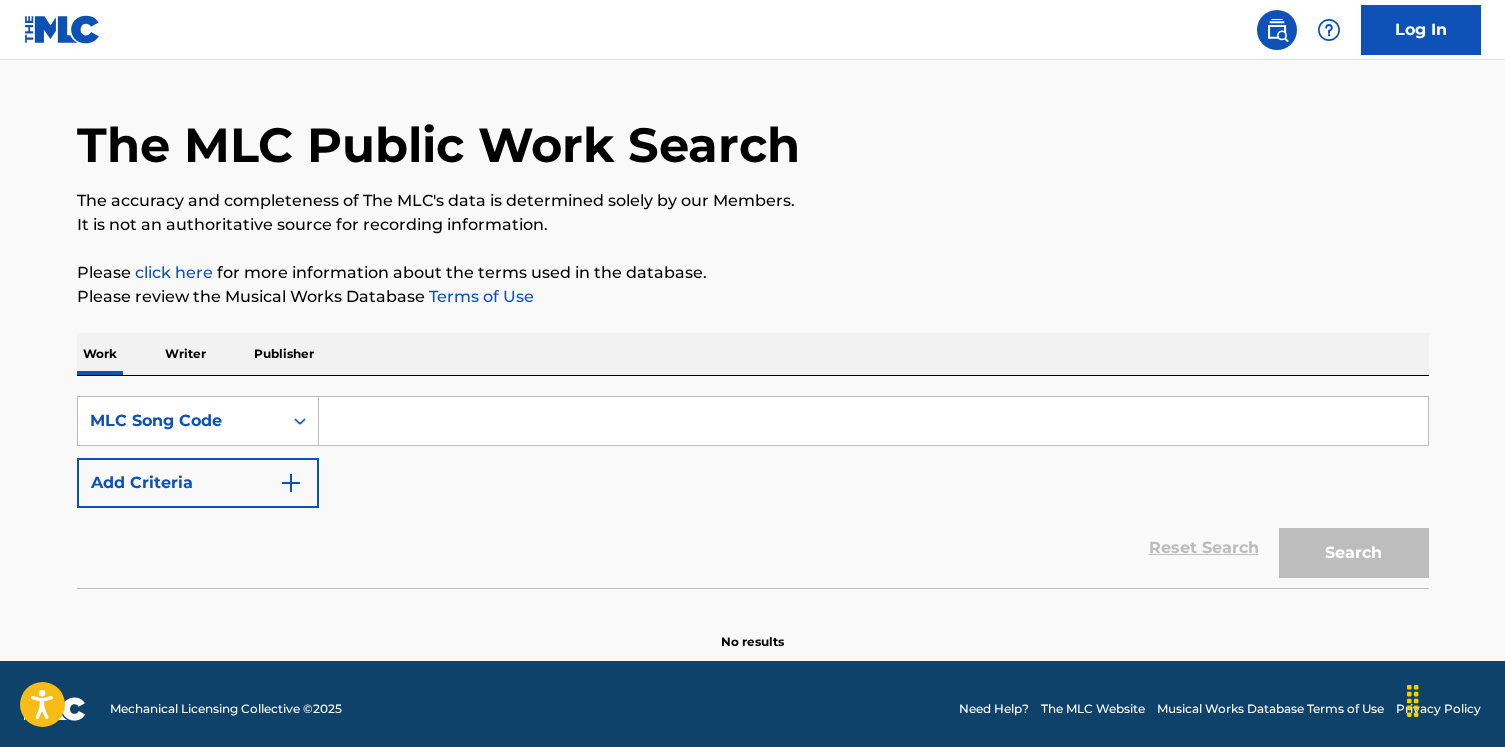 paste on "S69EM7" 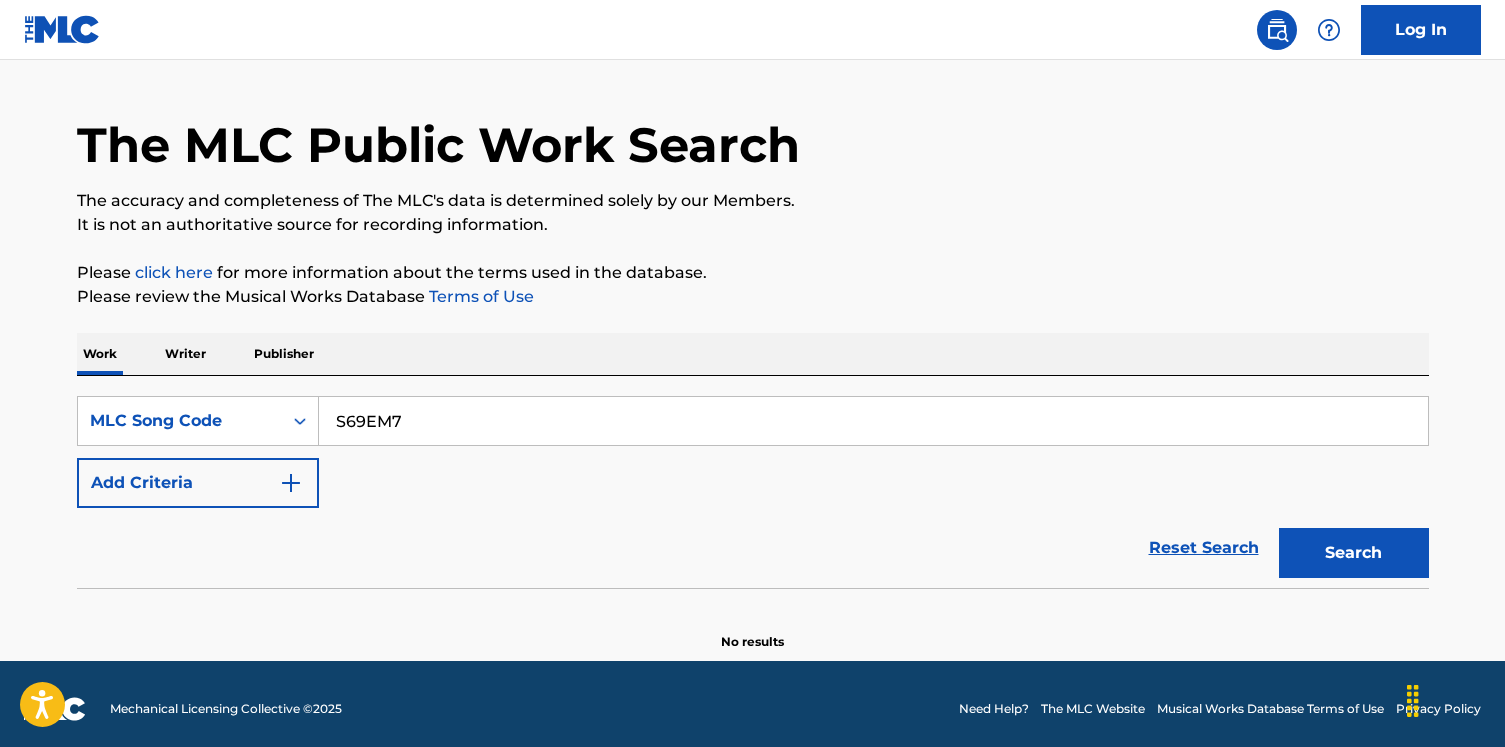 type on "S69EM7" 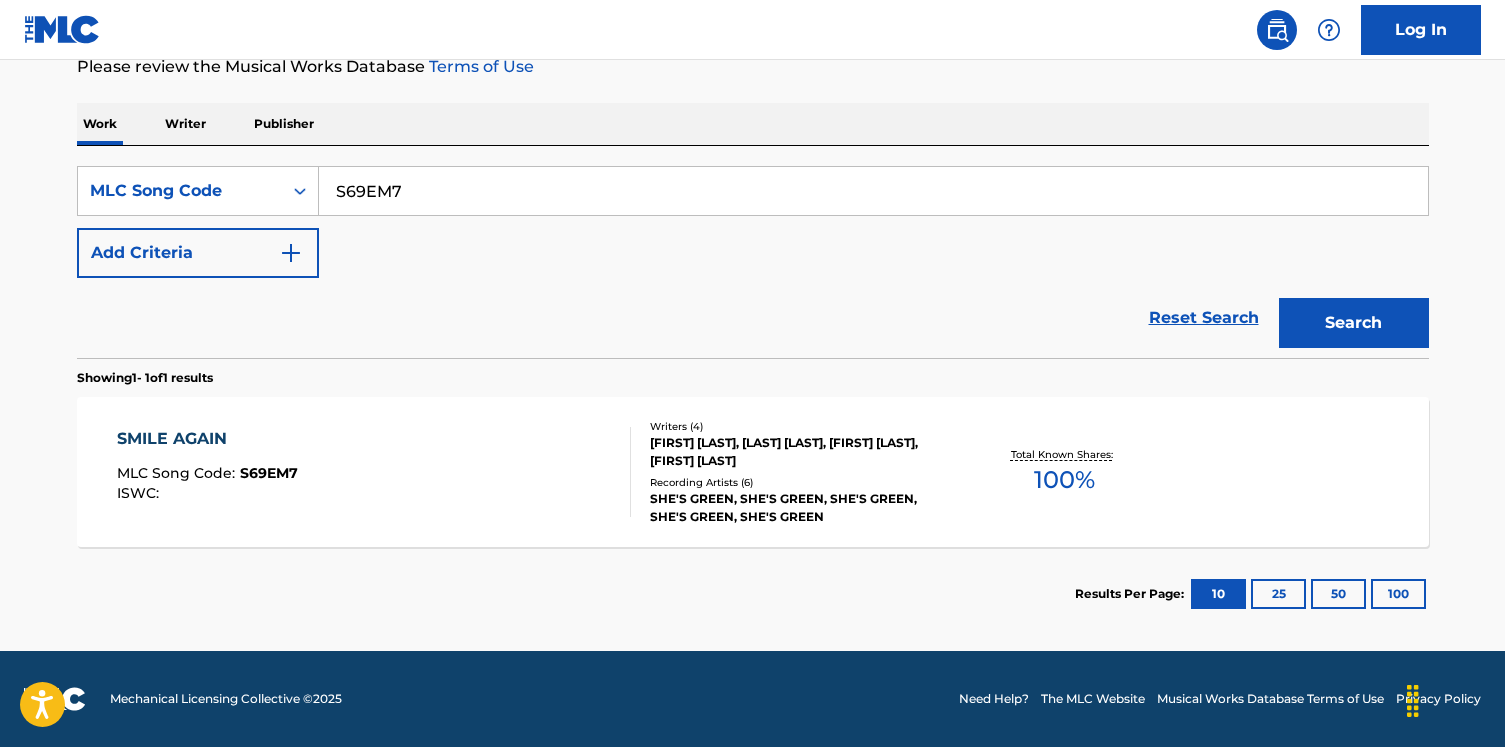 click on "SMILE AGAIN MLC Song Code : S69EM7 ISWC :" at bounding box center [374, 472] 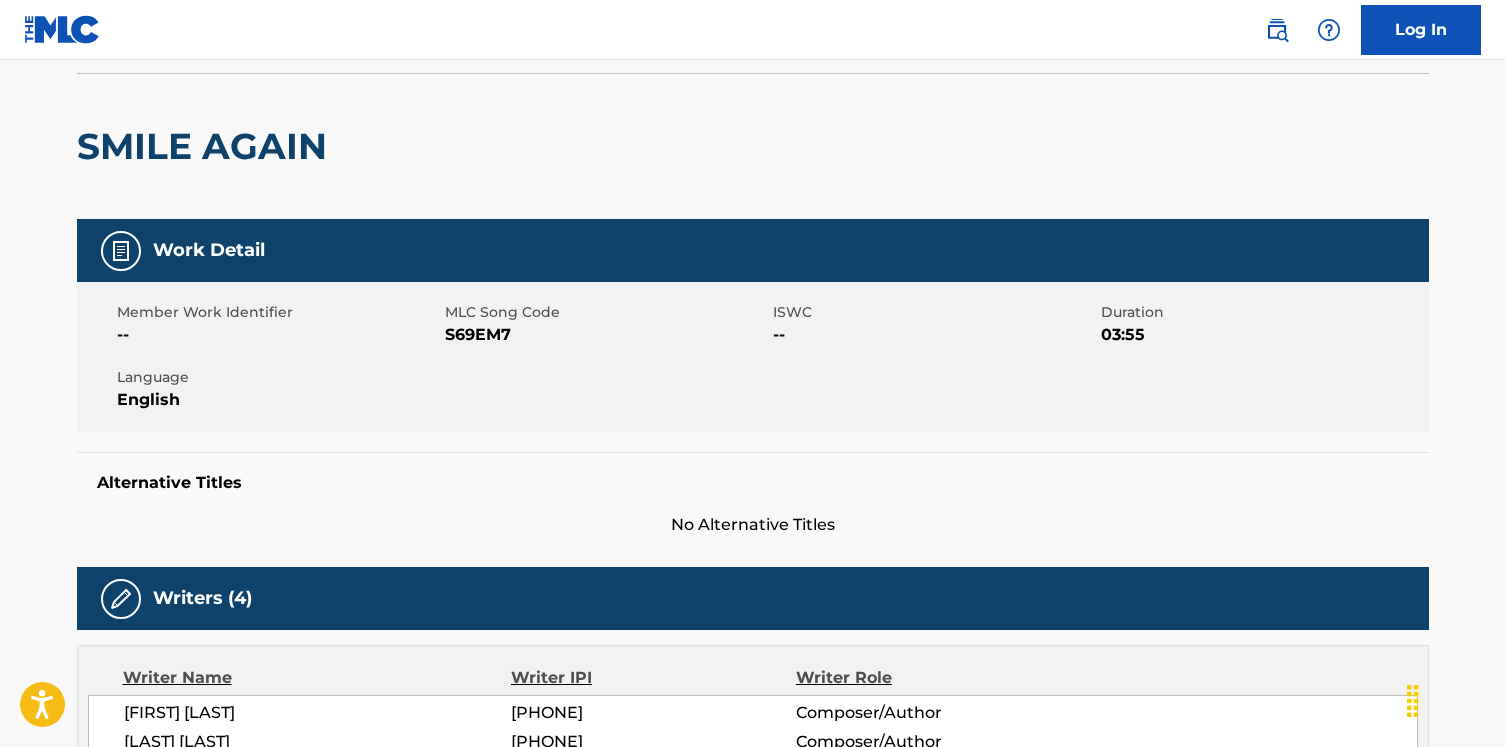 scroll, scrollTop: 0, scrollLeft: 0, axis: both 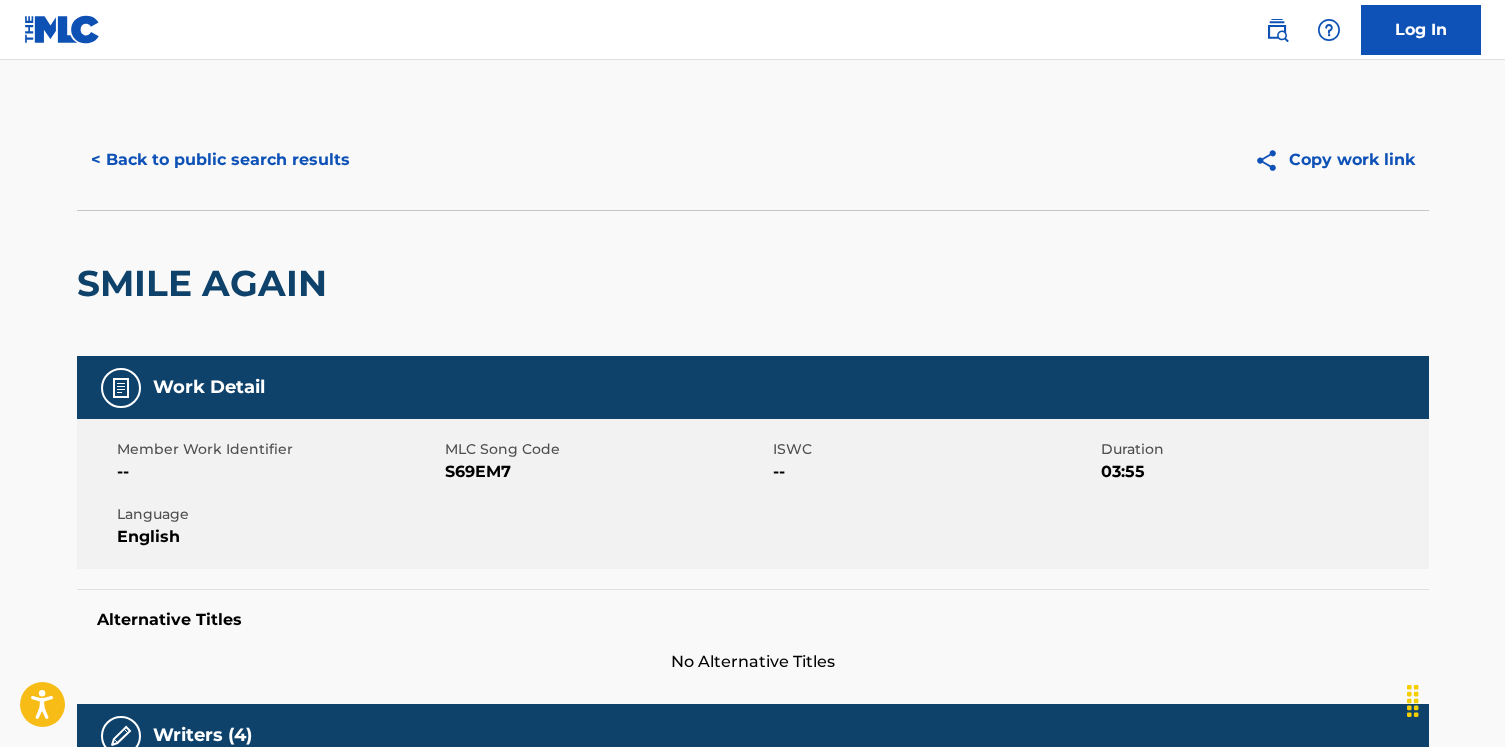 click on "< Back to public search results" at bounding box center (220, 160) 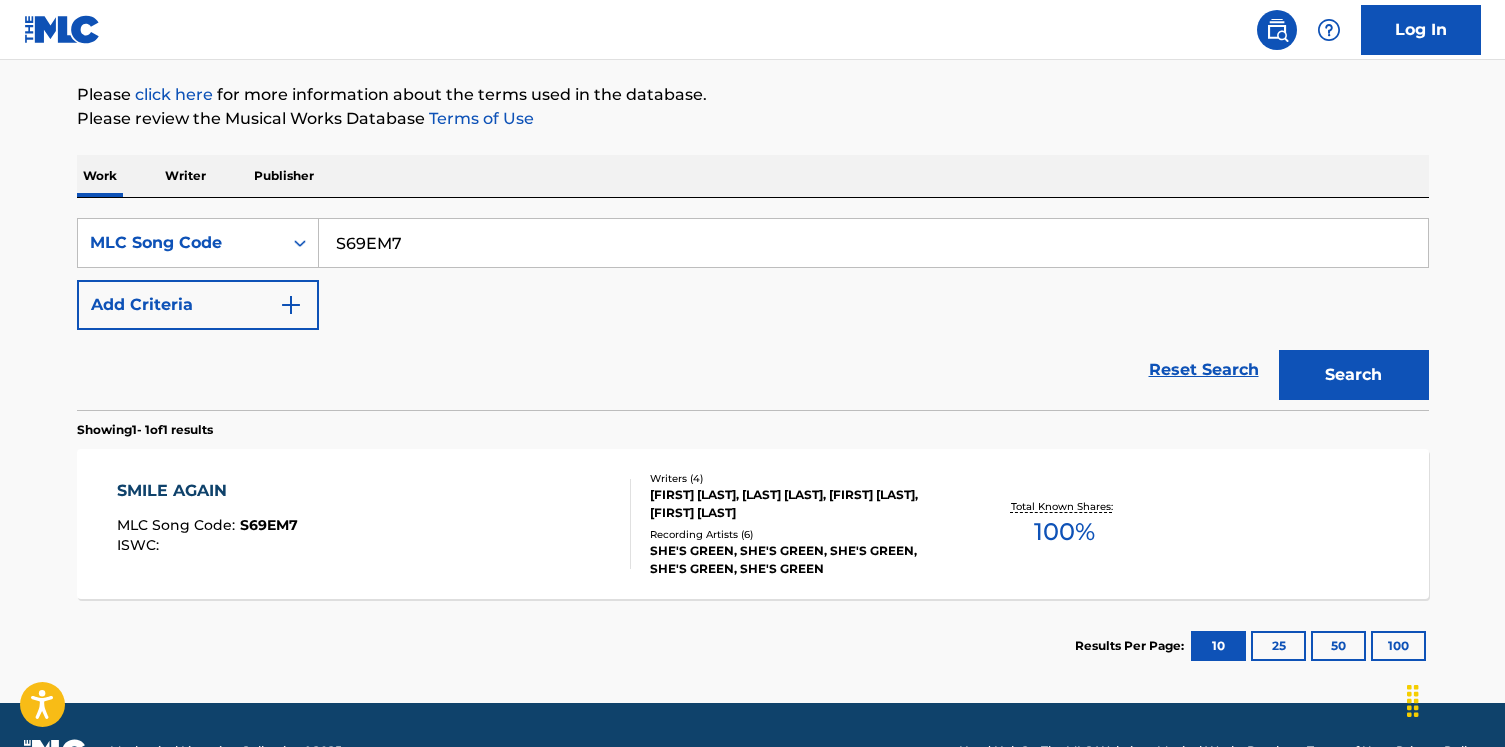 click on "S69EM7" at bounding box center (873, 243) 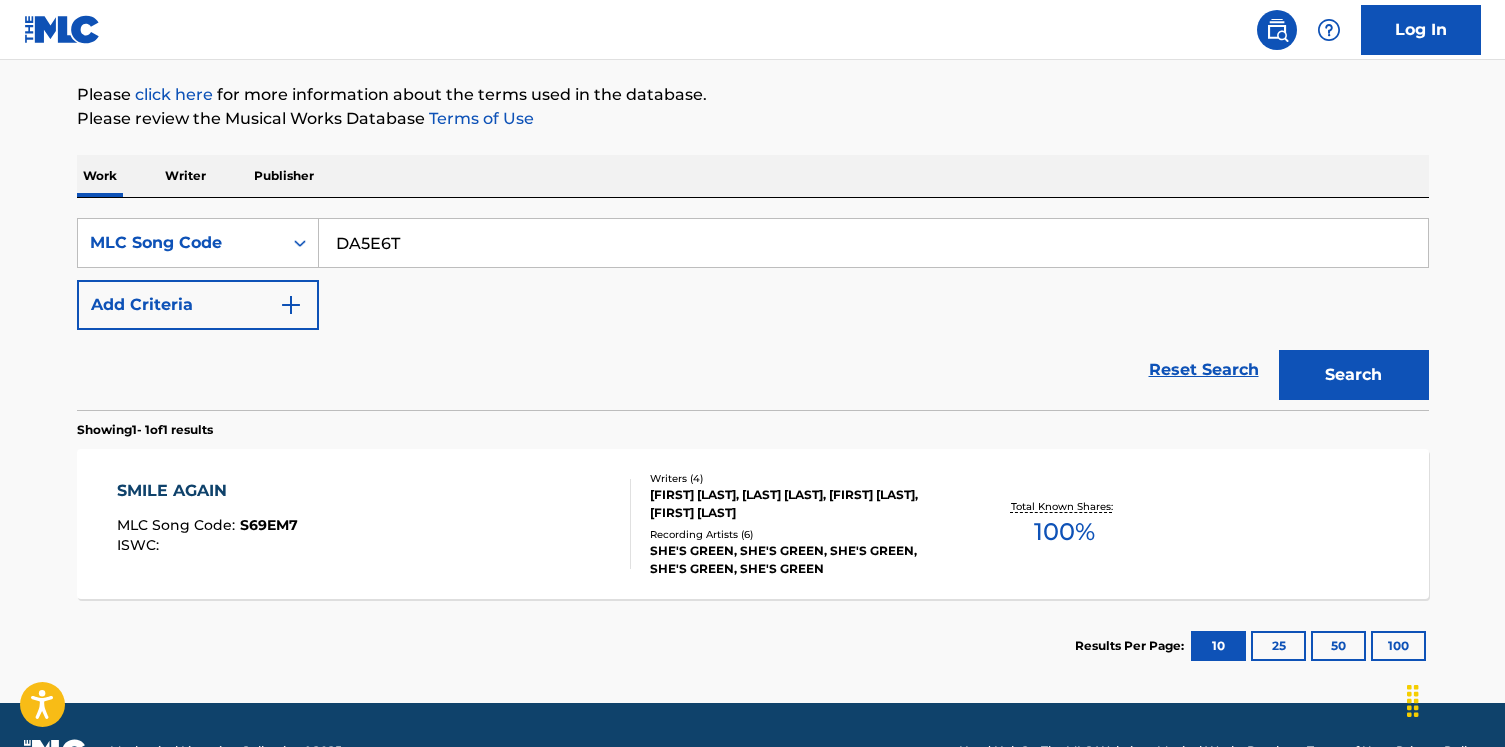 type on "DA5E6T" 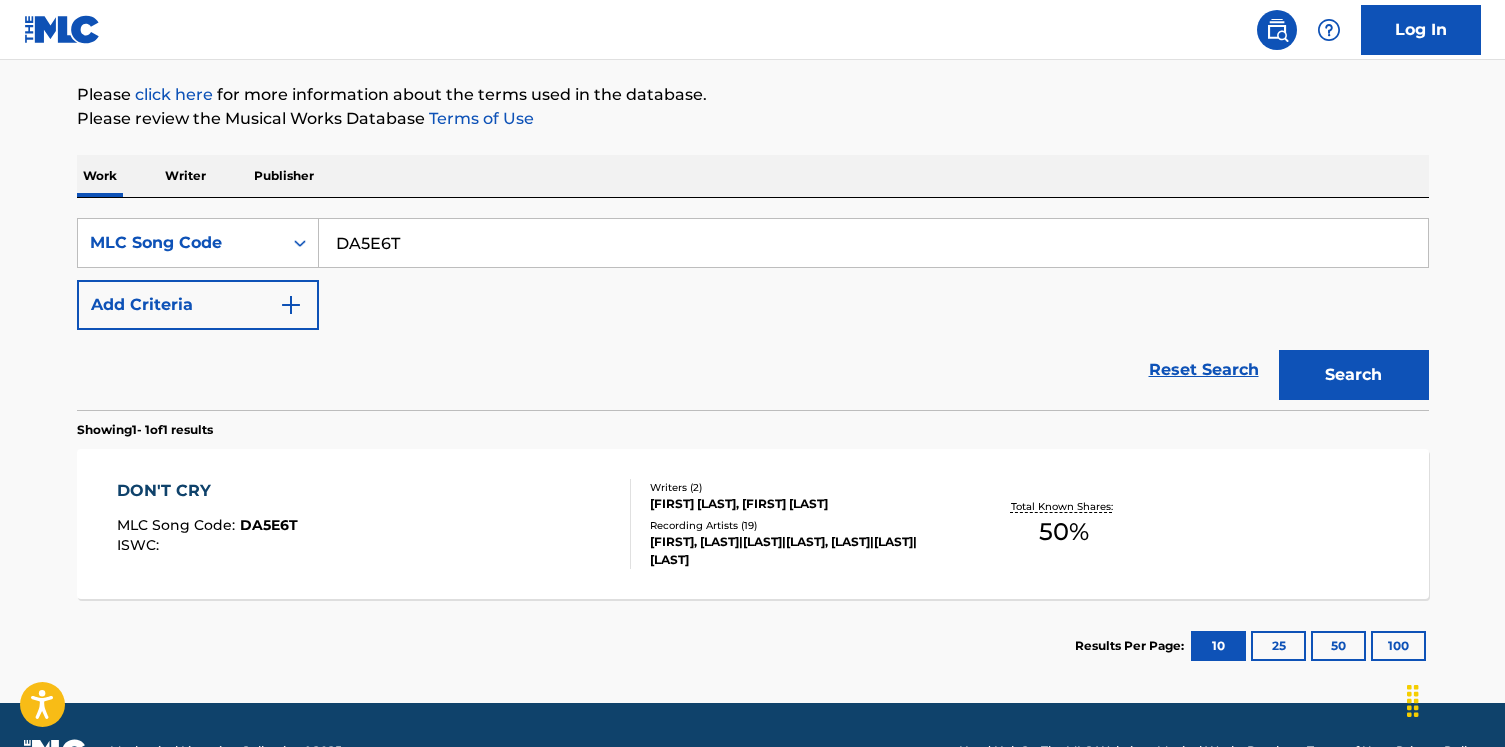 scroll, scrollTop: 279, scrollLeft: 0, axis: vertical 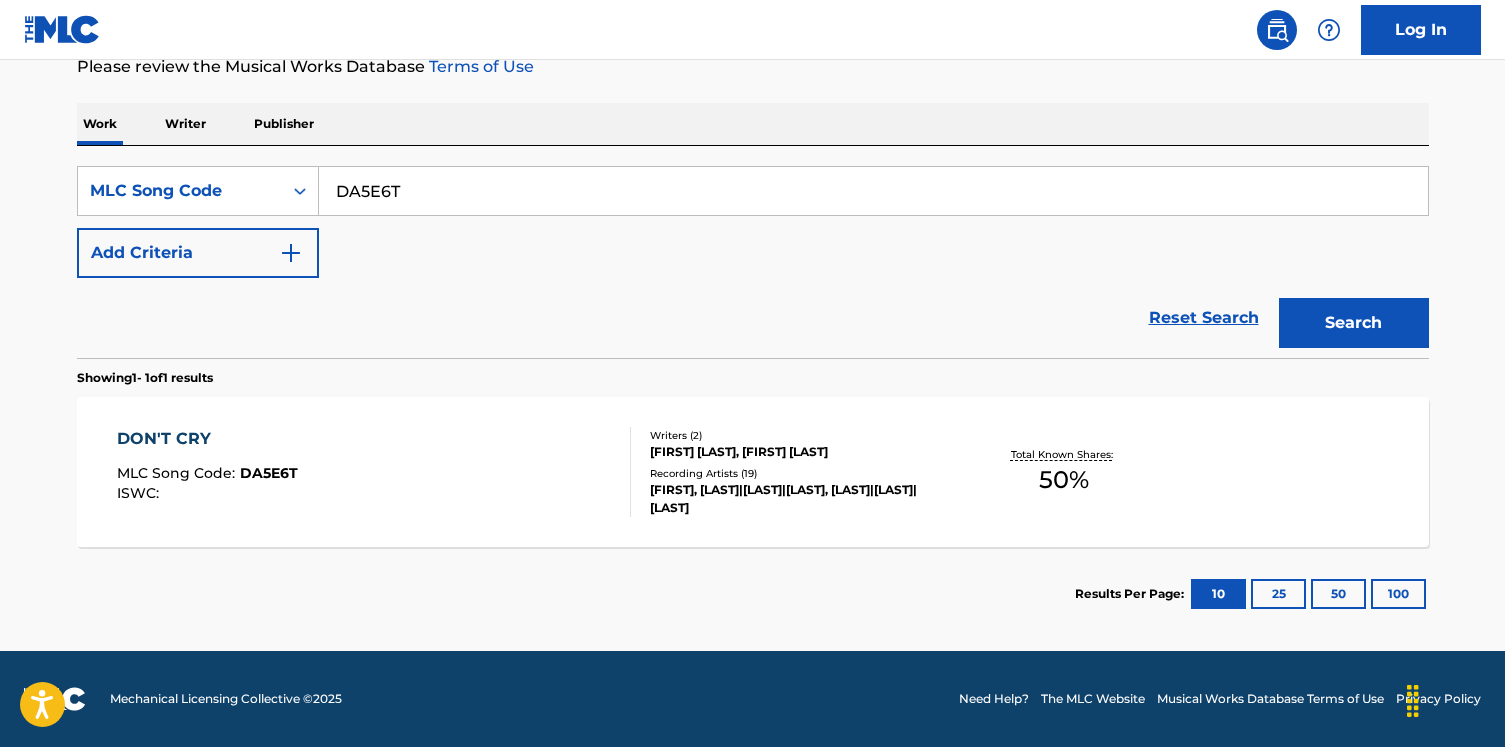 click on "DON'T CRY MLC Song Code : DA5E6T ISWC :" at bounding box center (374, 472) 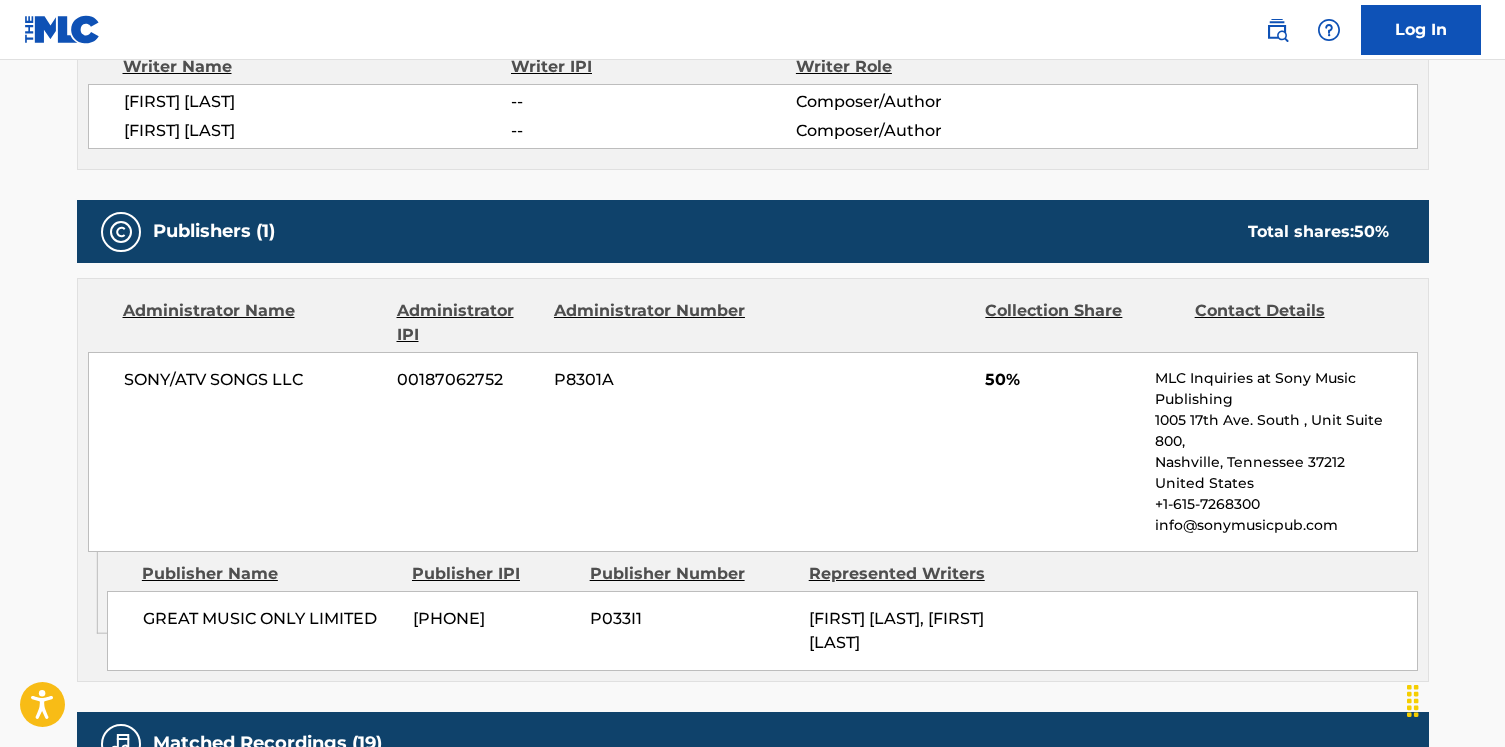 scroll, scrollTop: 0, scrollLeft: 0, axis: both 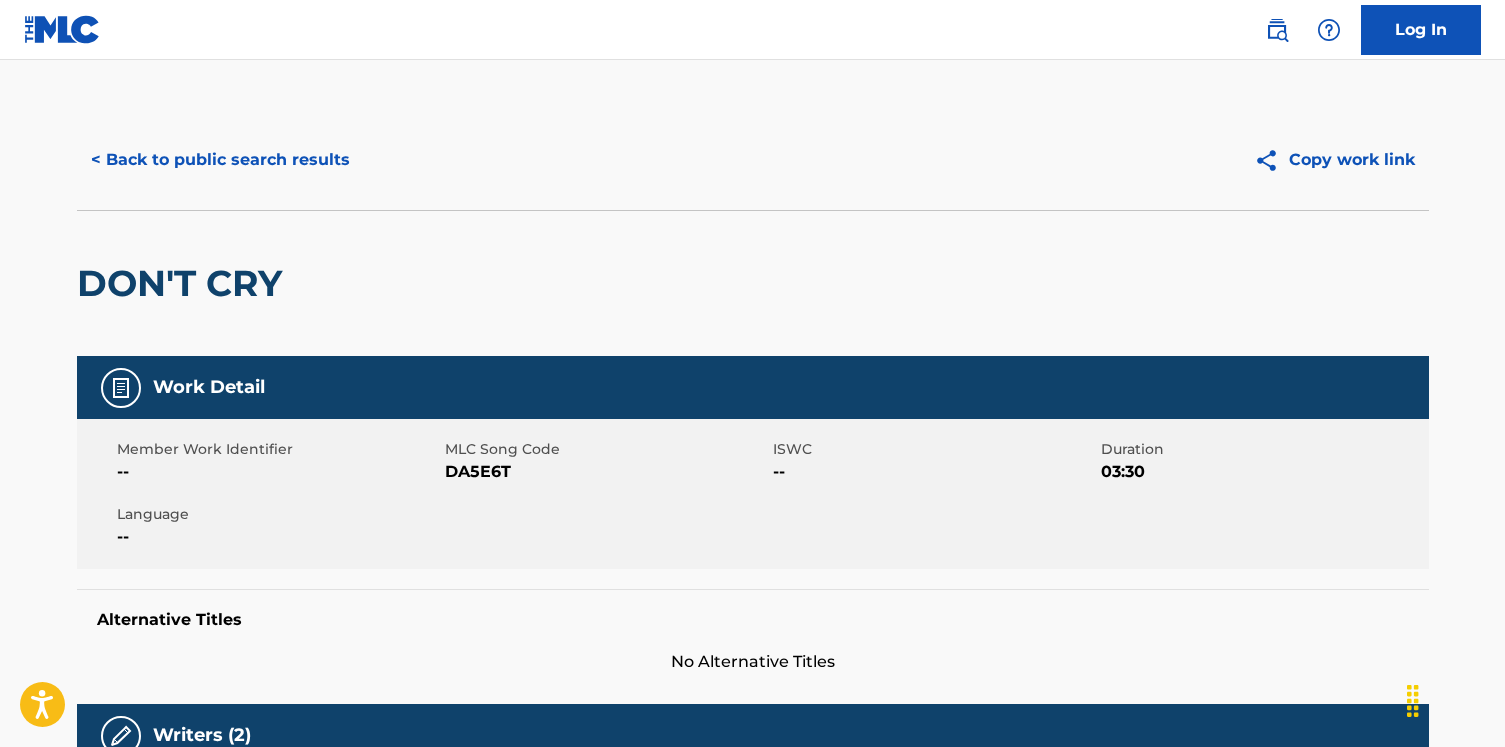 click on "< Back to public search results" at bounding box center [220, 160] 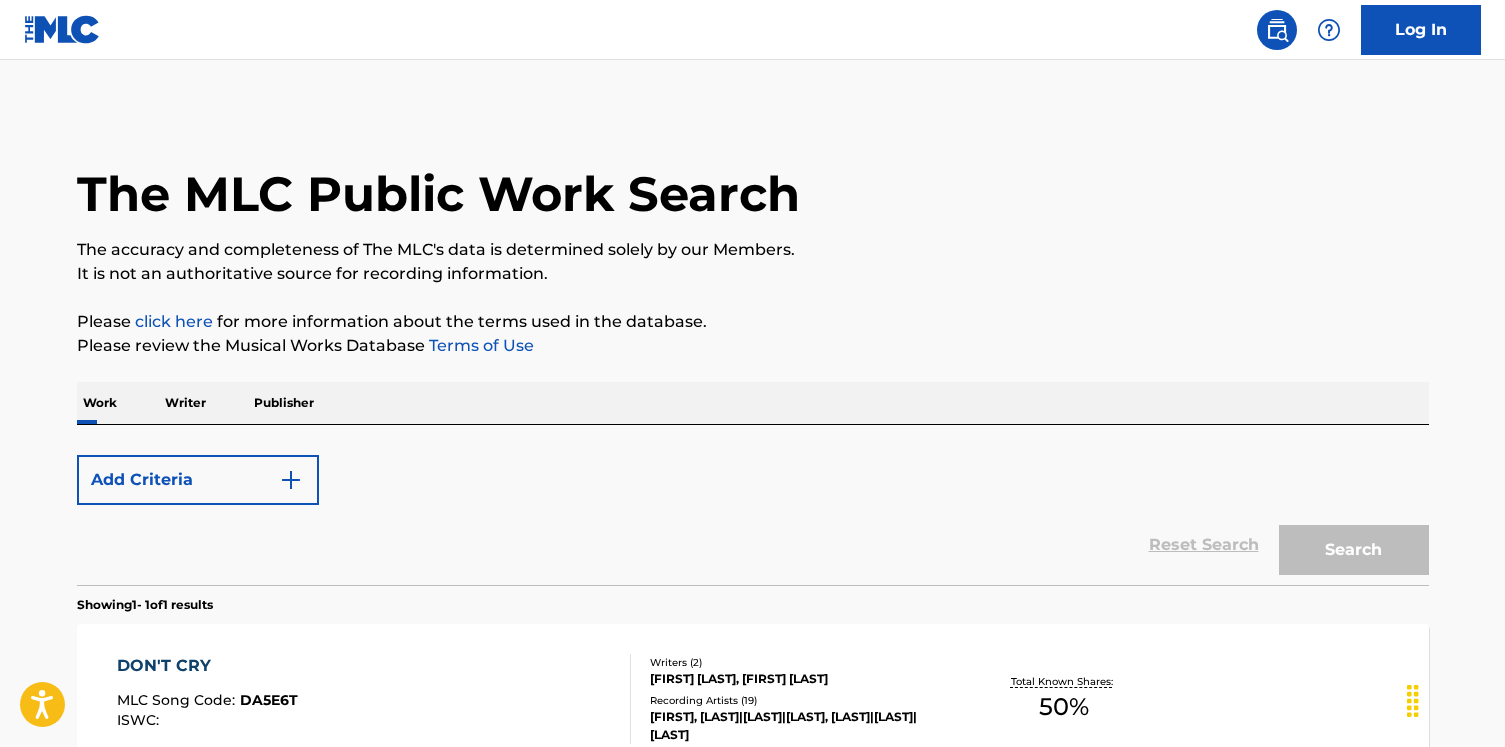 scroll, scrollTop: 227, scrollLeft: 0, axis: vertical 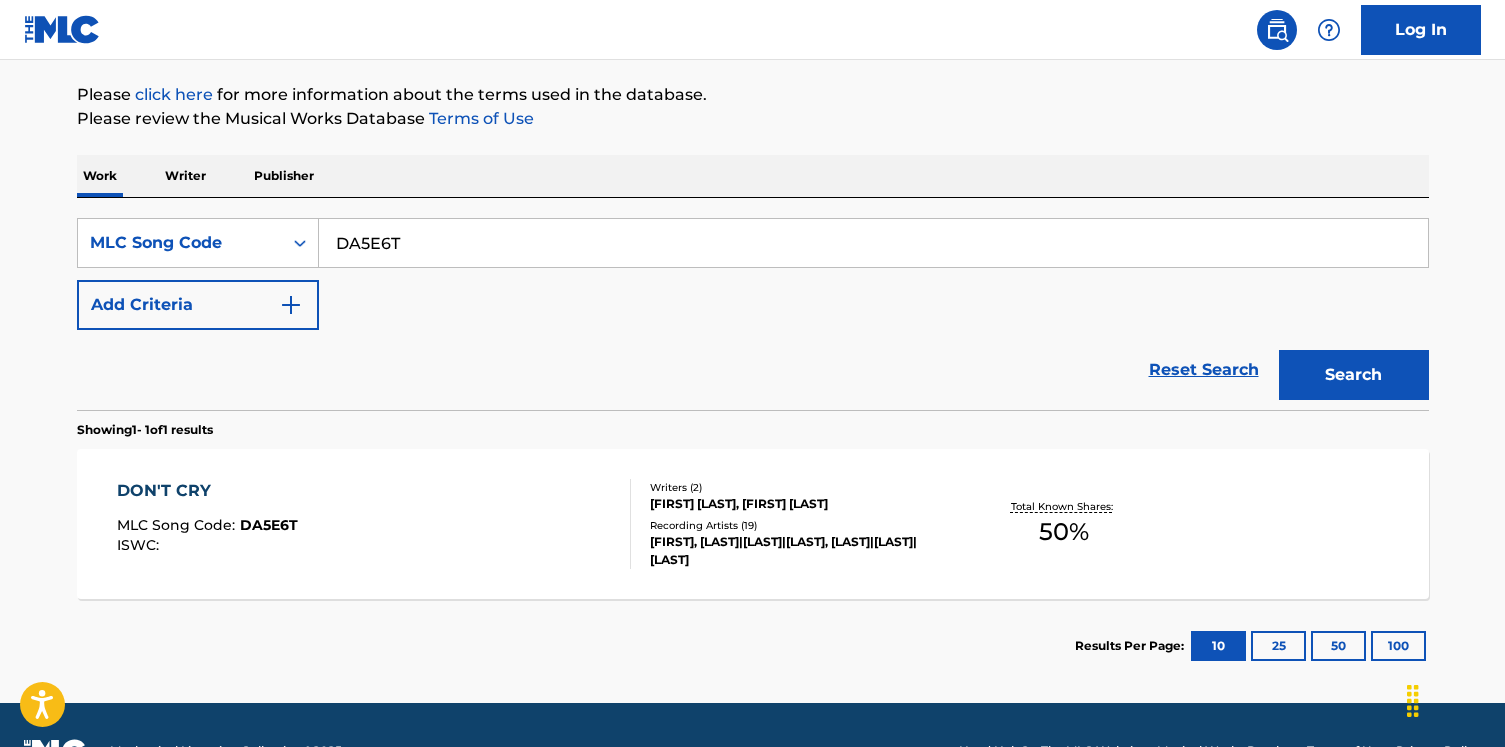 click on "Writer" at bounding box center [185, 176] 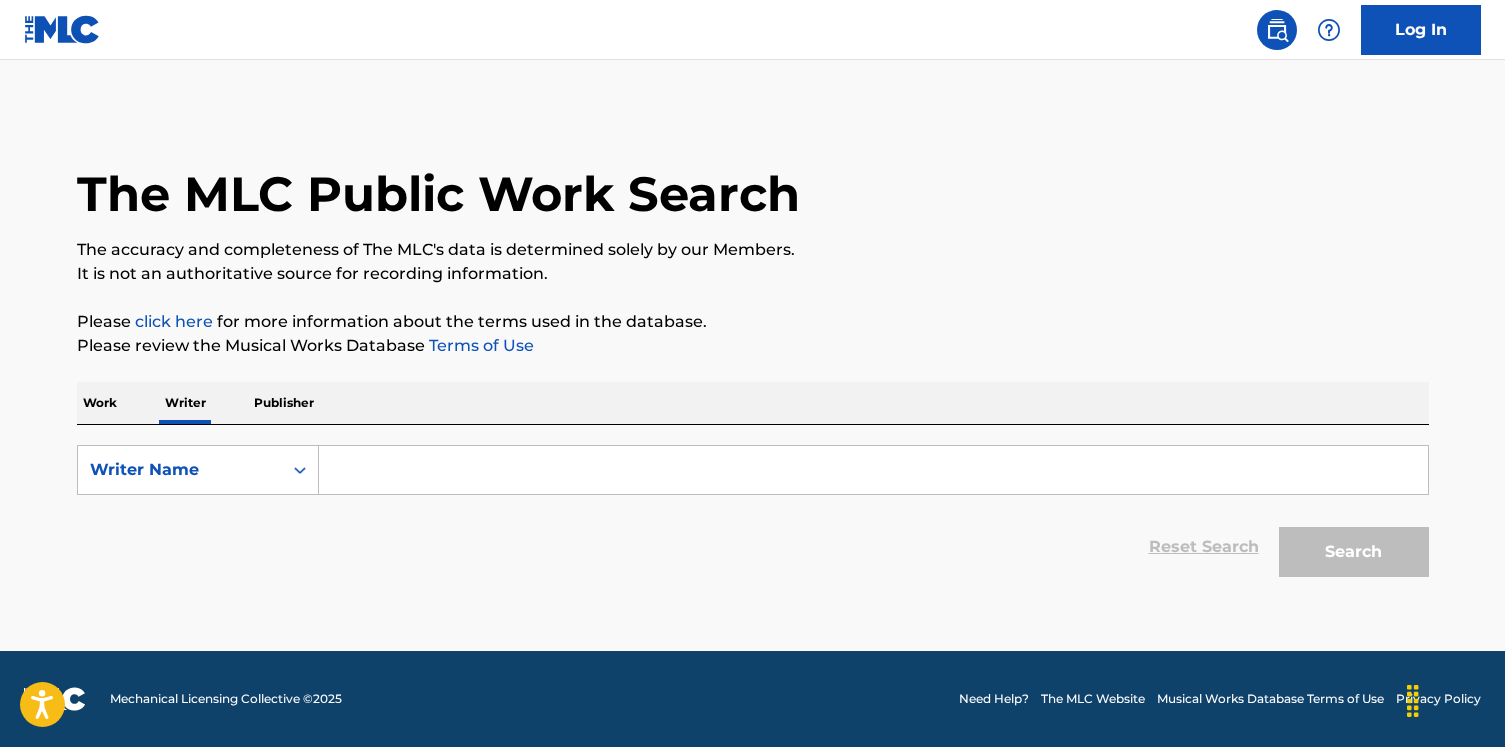 click on "It is not an authoritative source for recording information." at bounding box center (753, 274) 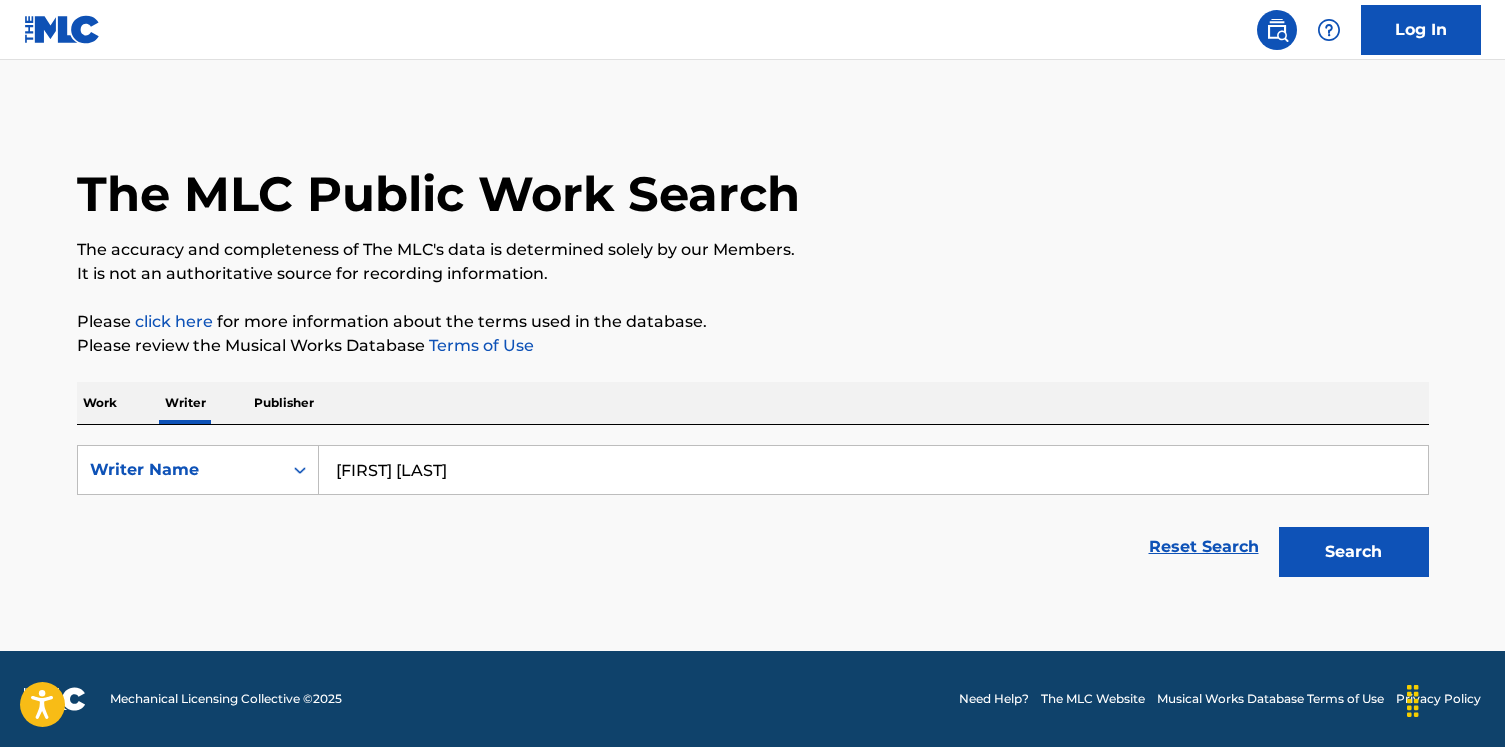 click on "Search" at bounding box center (1354, 552) 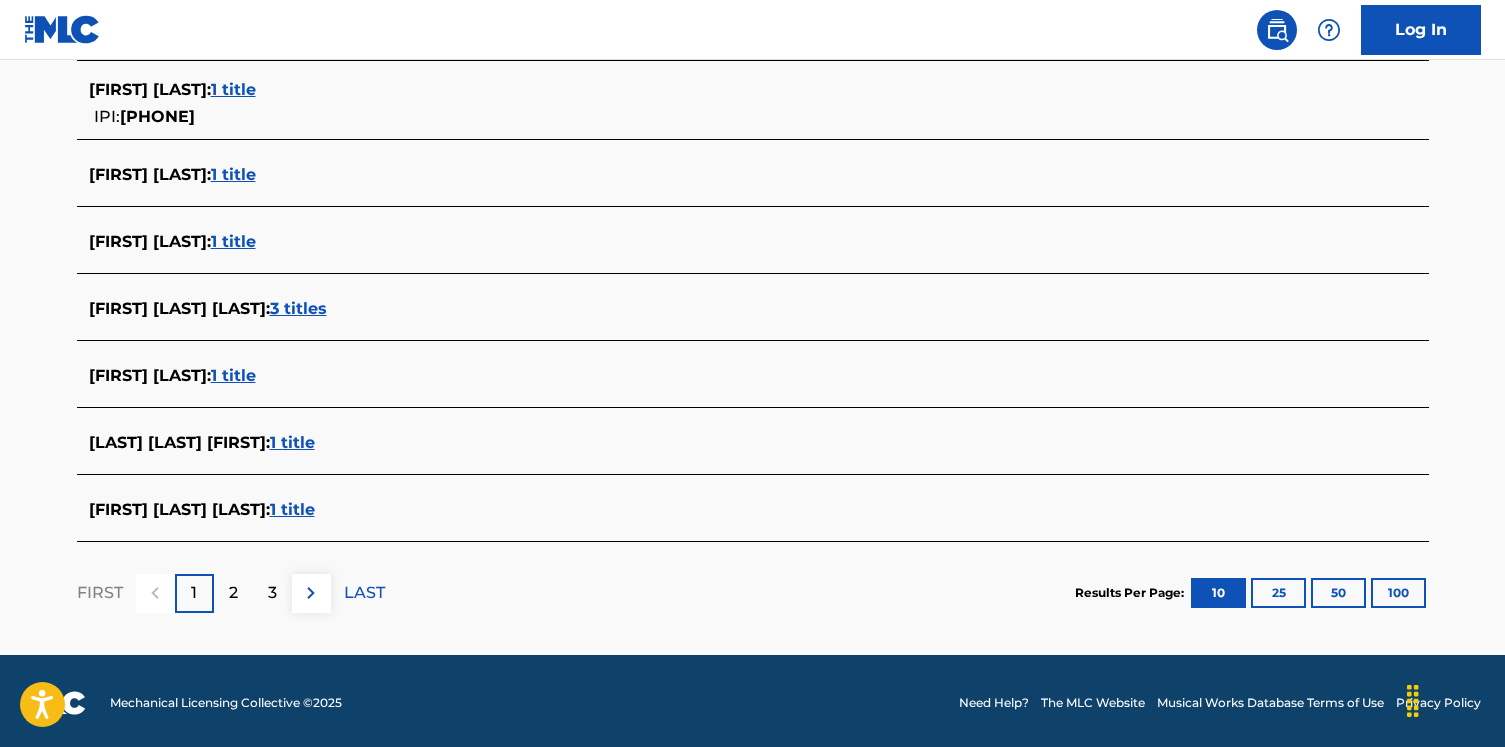 scroll, scrollTop: 785, scrollLeft: 0, axis: vertical 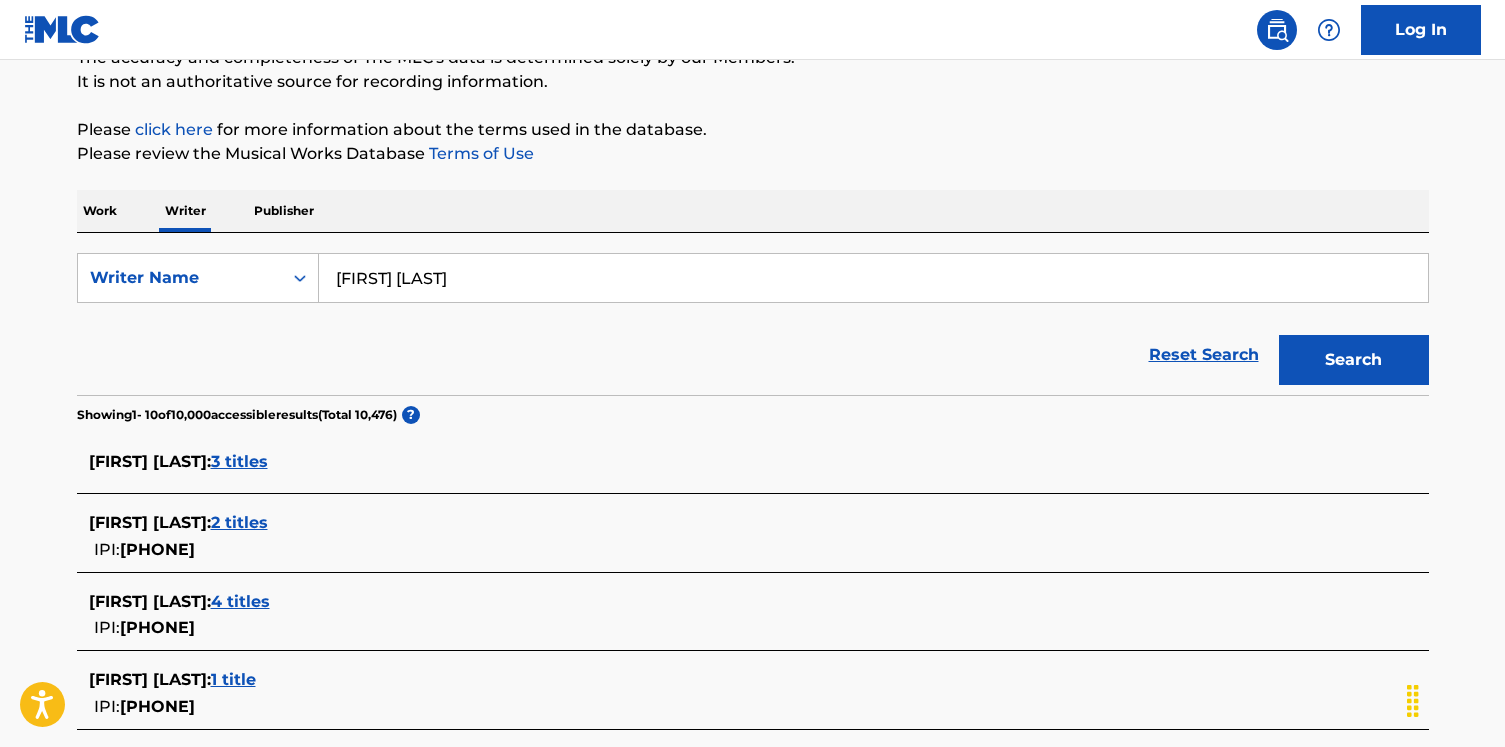 click on "Alex Aimery Afful" at bounding box center (873, 278) 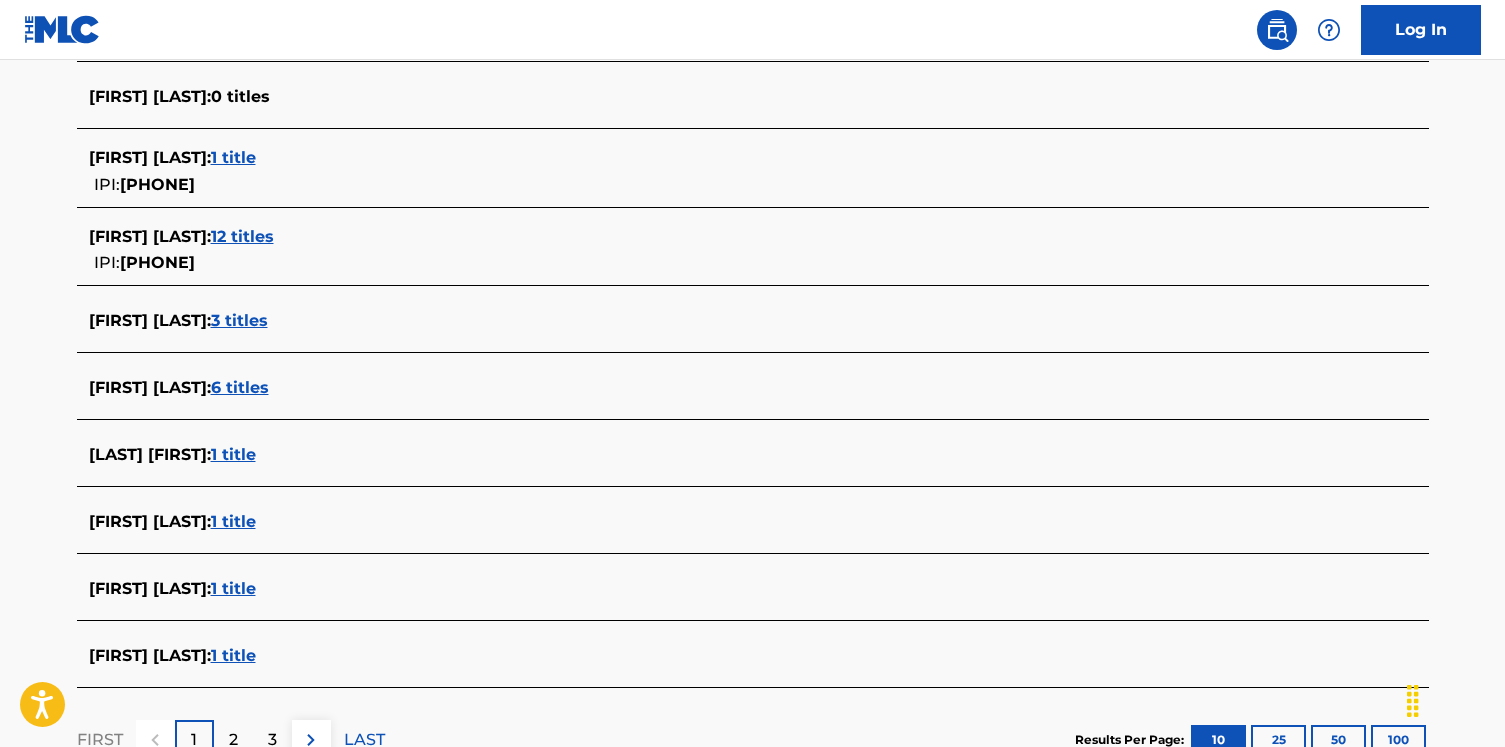 scroll, scrollTop: 668, scrollLeft: 0, axis: vertical 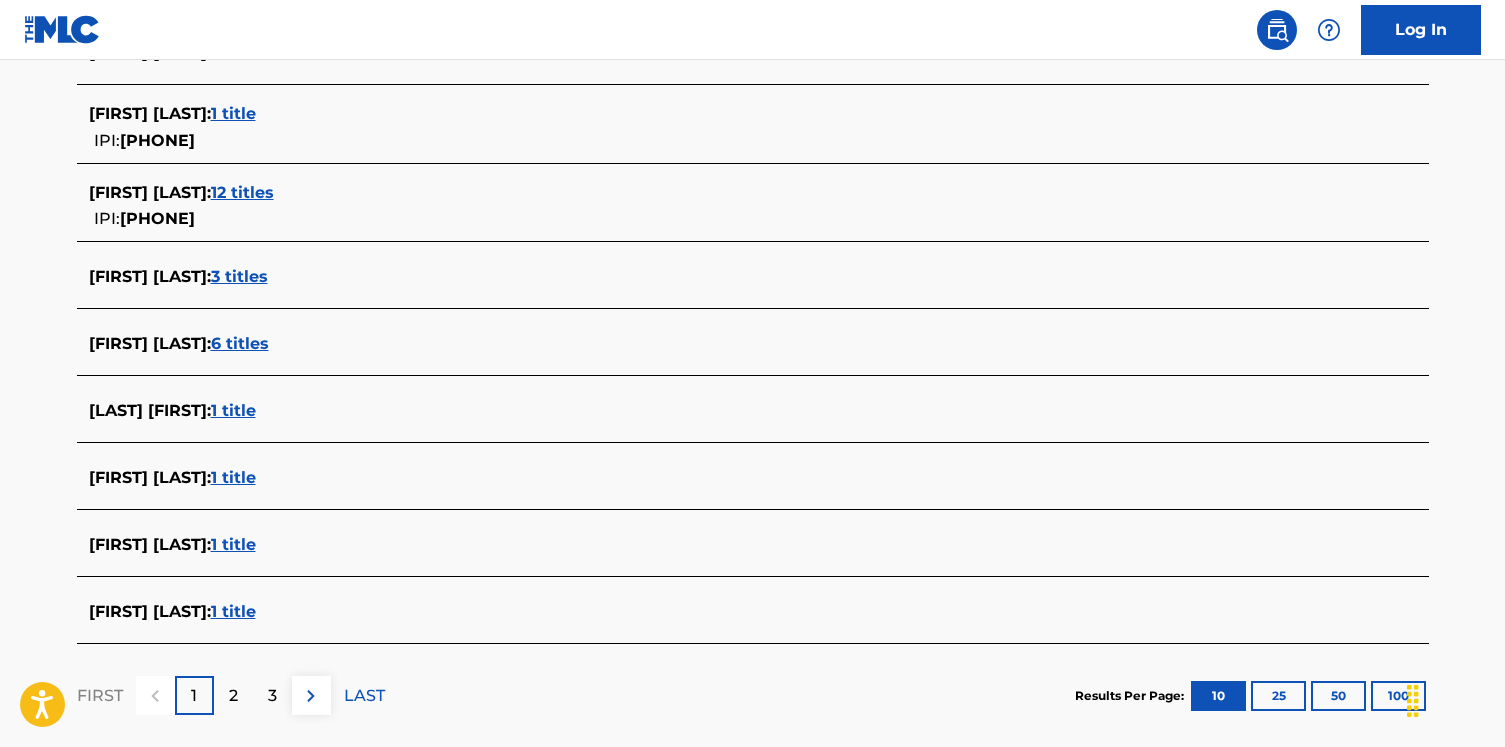 click on "1 title" at bounding box center (233, 611) 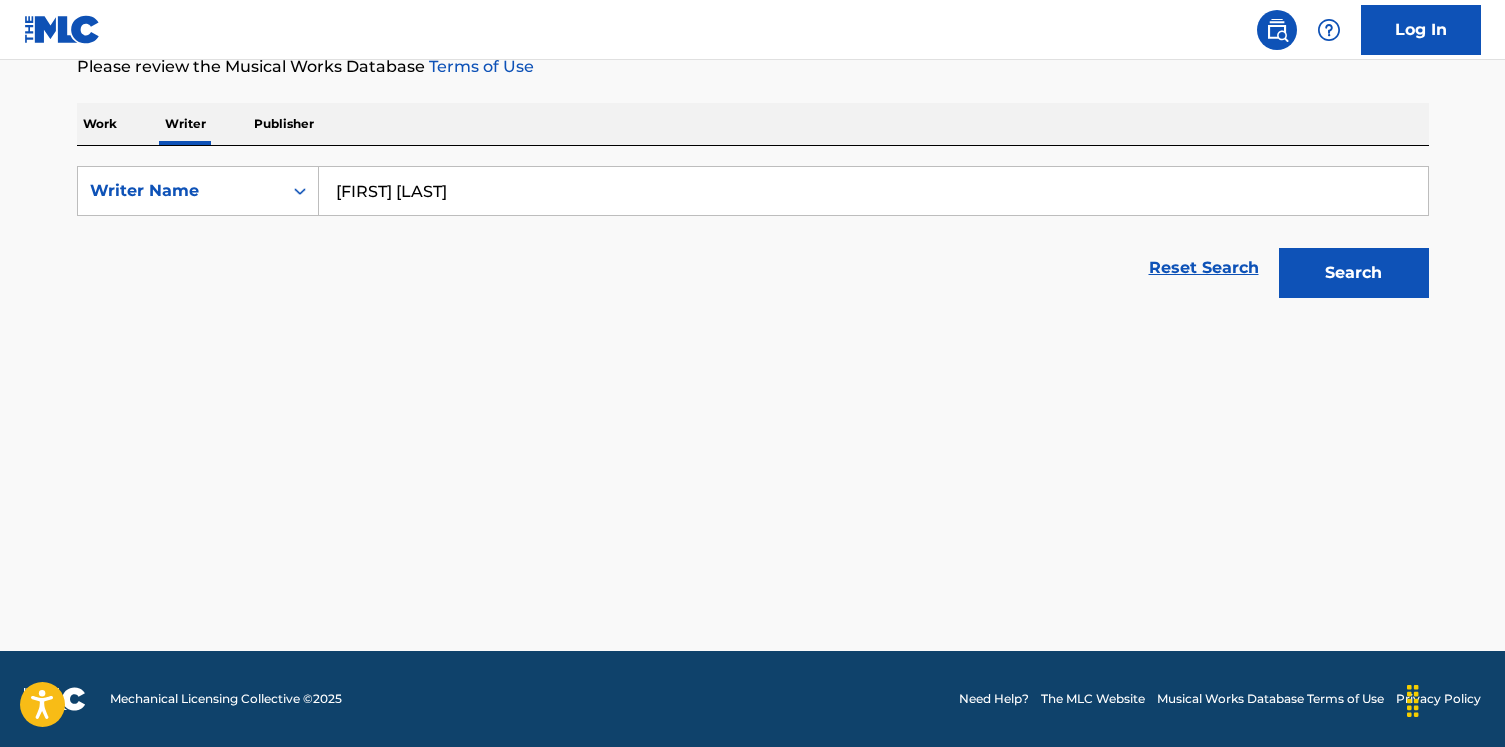 scroll, scrollTop: 279, scrollLeft: 0, axis: vertical 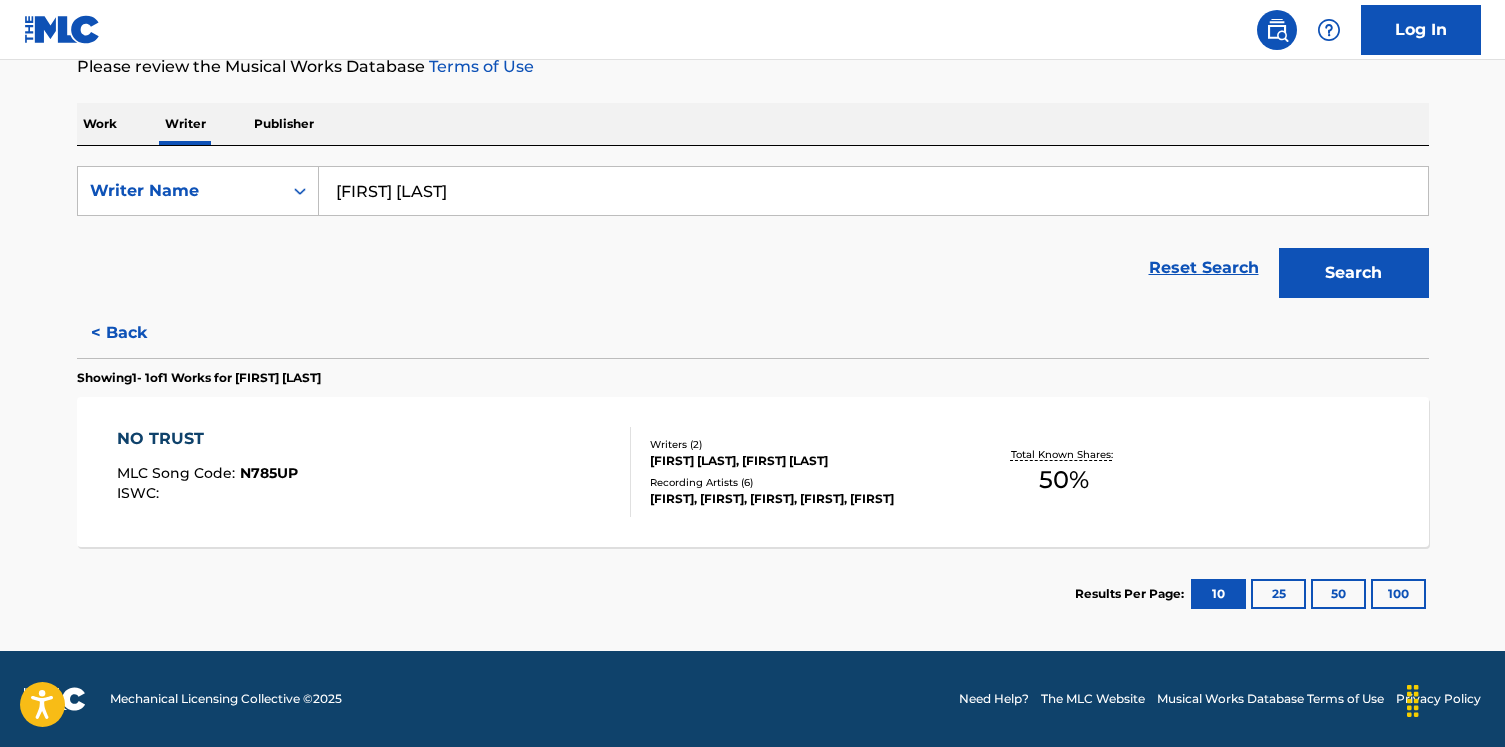 click on "NO TRUST MLC Song Code : N785UP ISWC :" at bounding box center (374, 472) 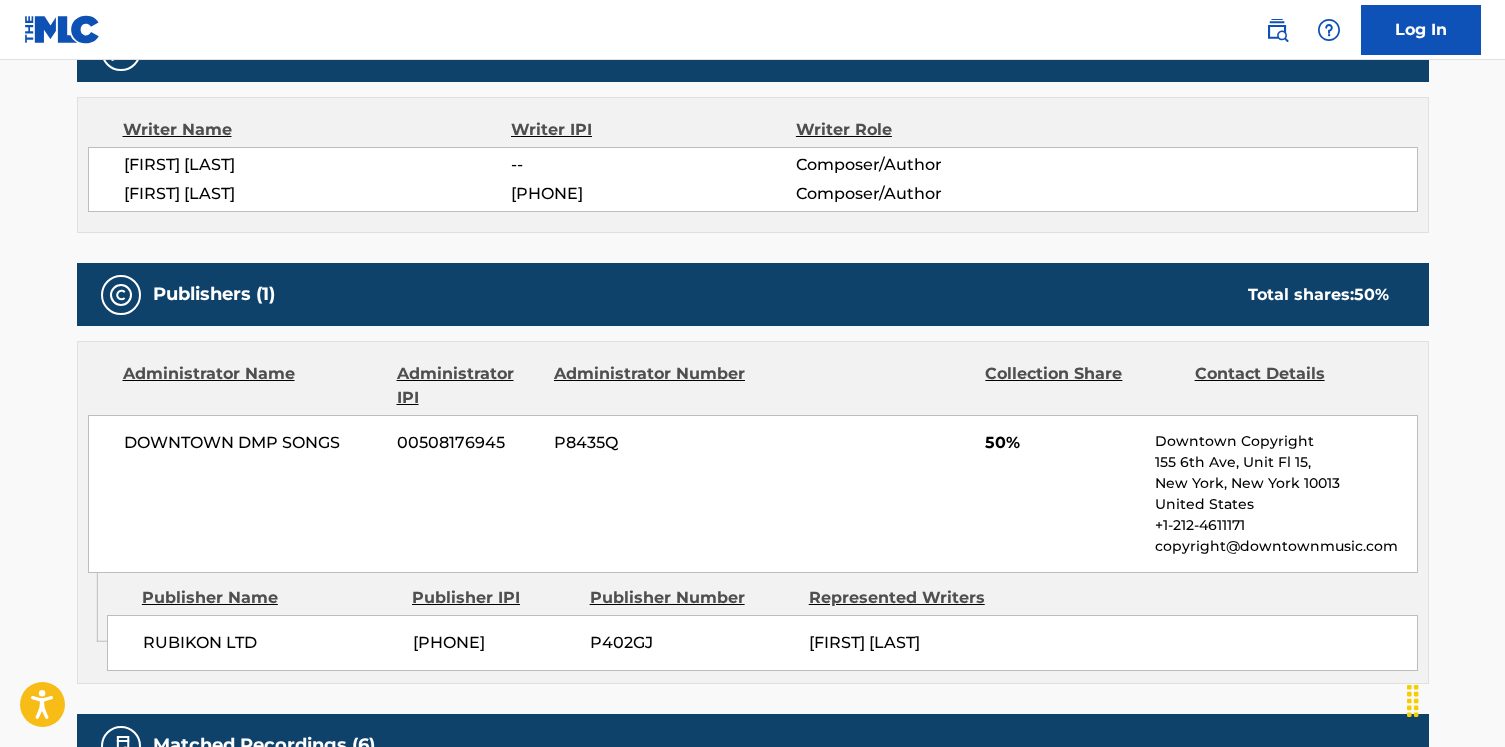 scroll, scrollTop: 0, scrollLeft: 0, axis: both 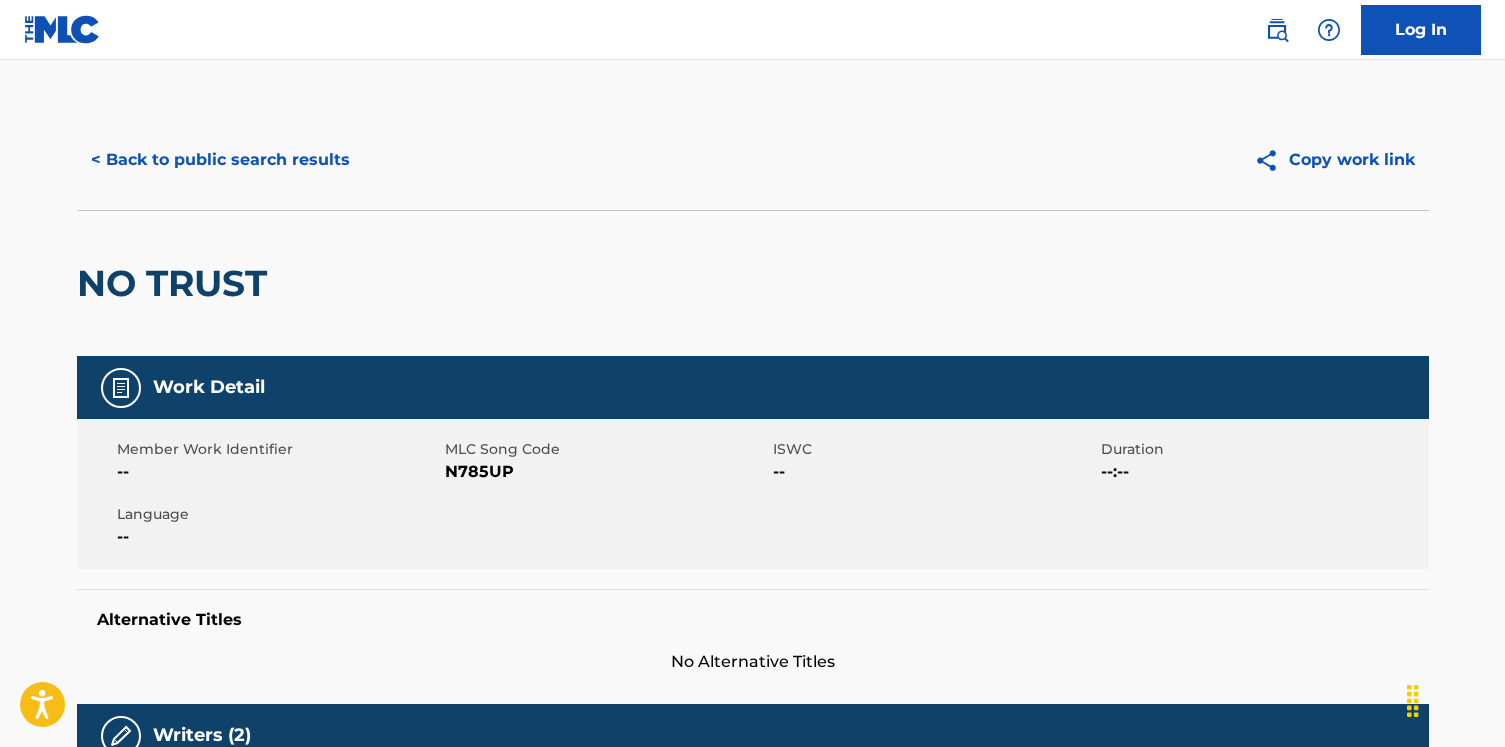 click on "< Back to public search results" at bounding box center [220, 160] 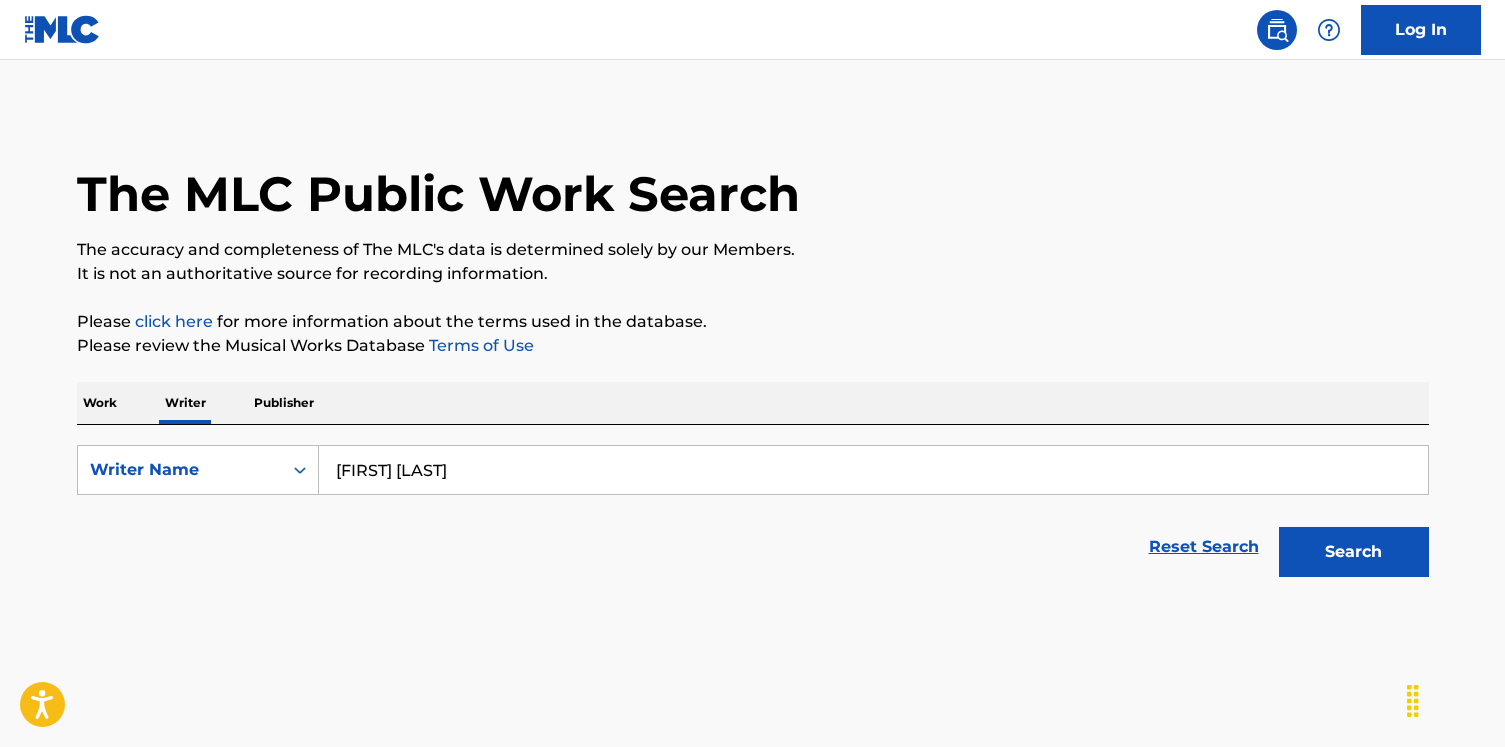 scroll, scrollTop: 5, scrollLeft: 0, axis: vertical 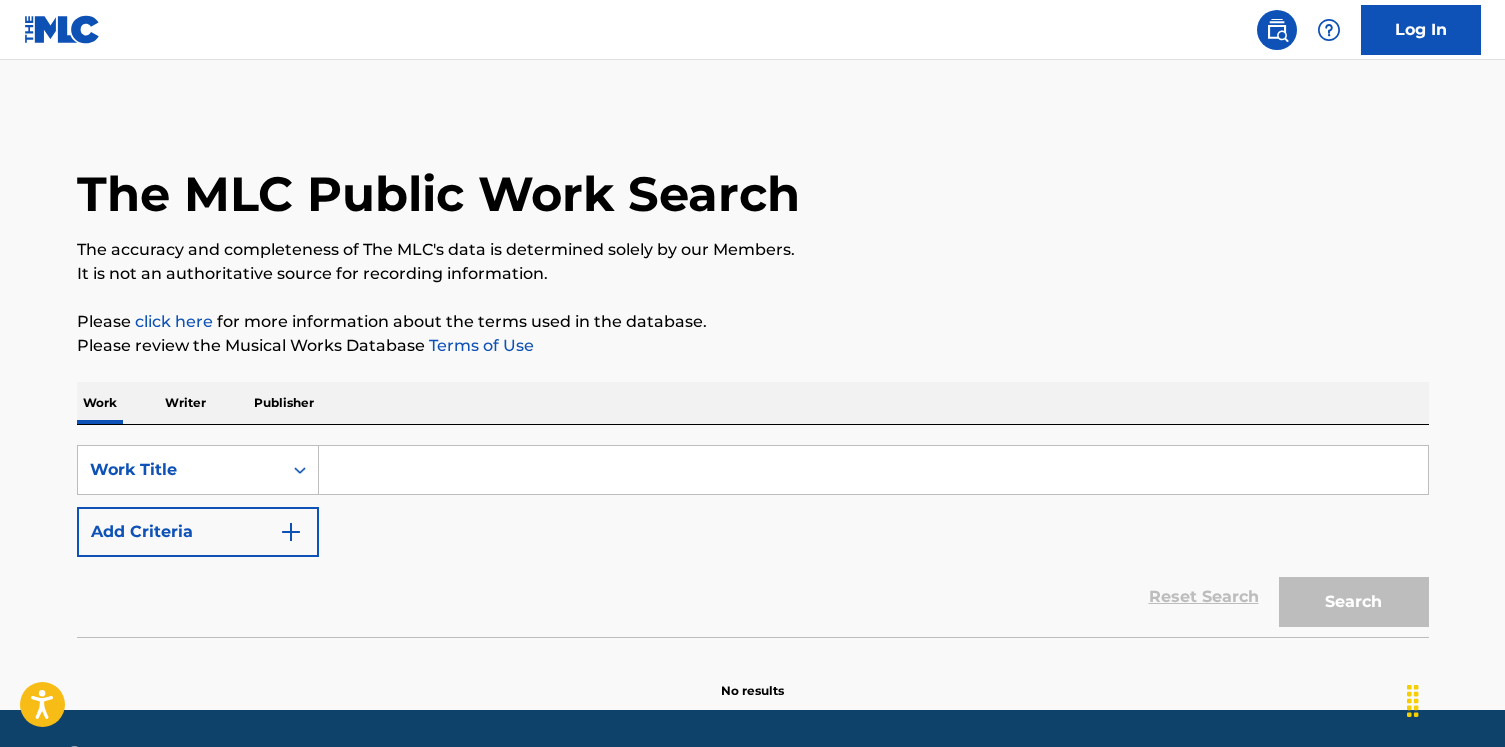 click on "Work Writer Publisher" at bounding box center (753, 403) 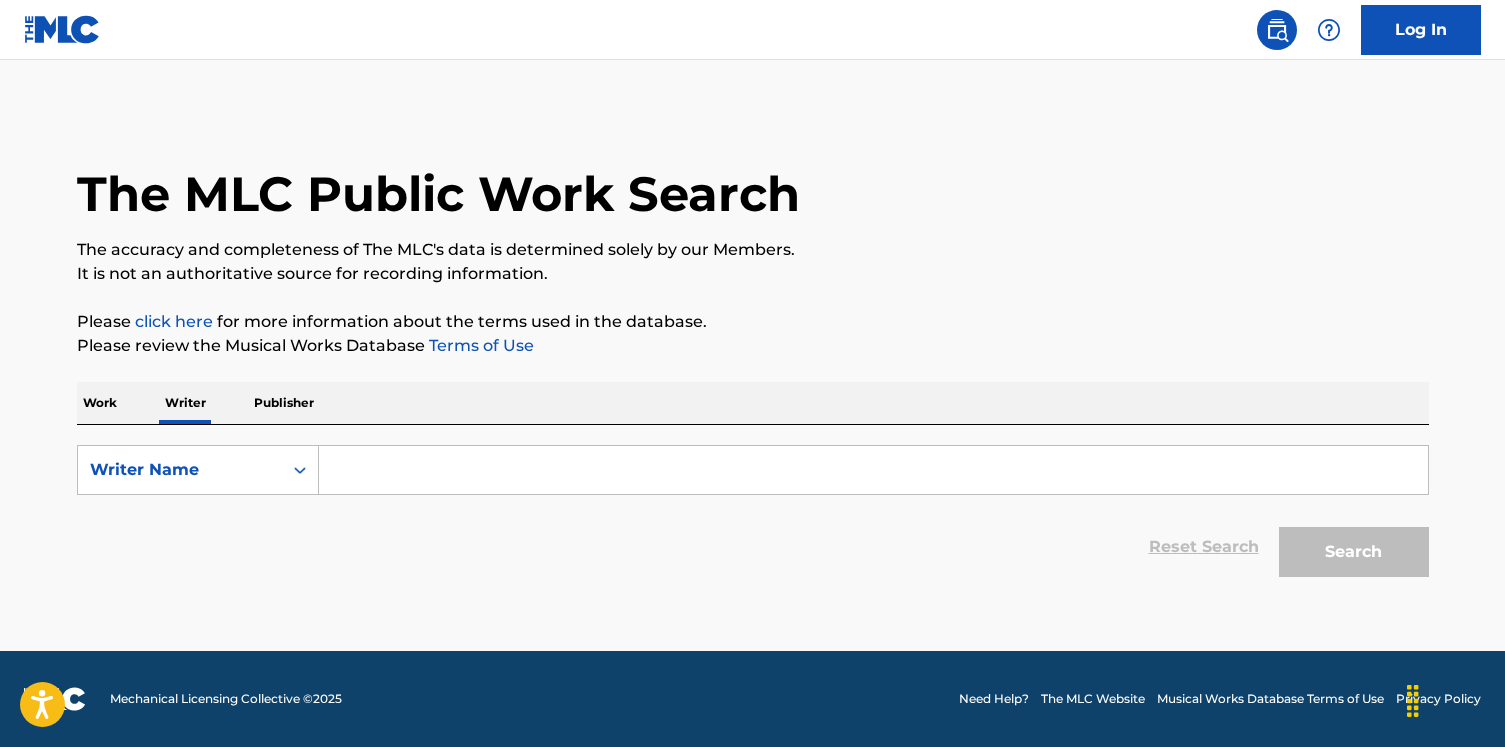 click at bounding box center [873, 470] 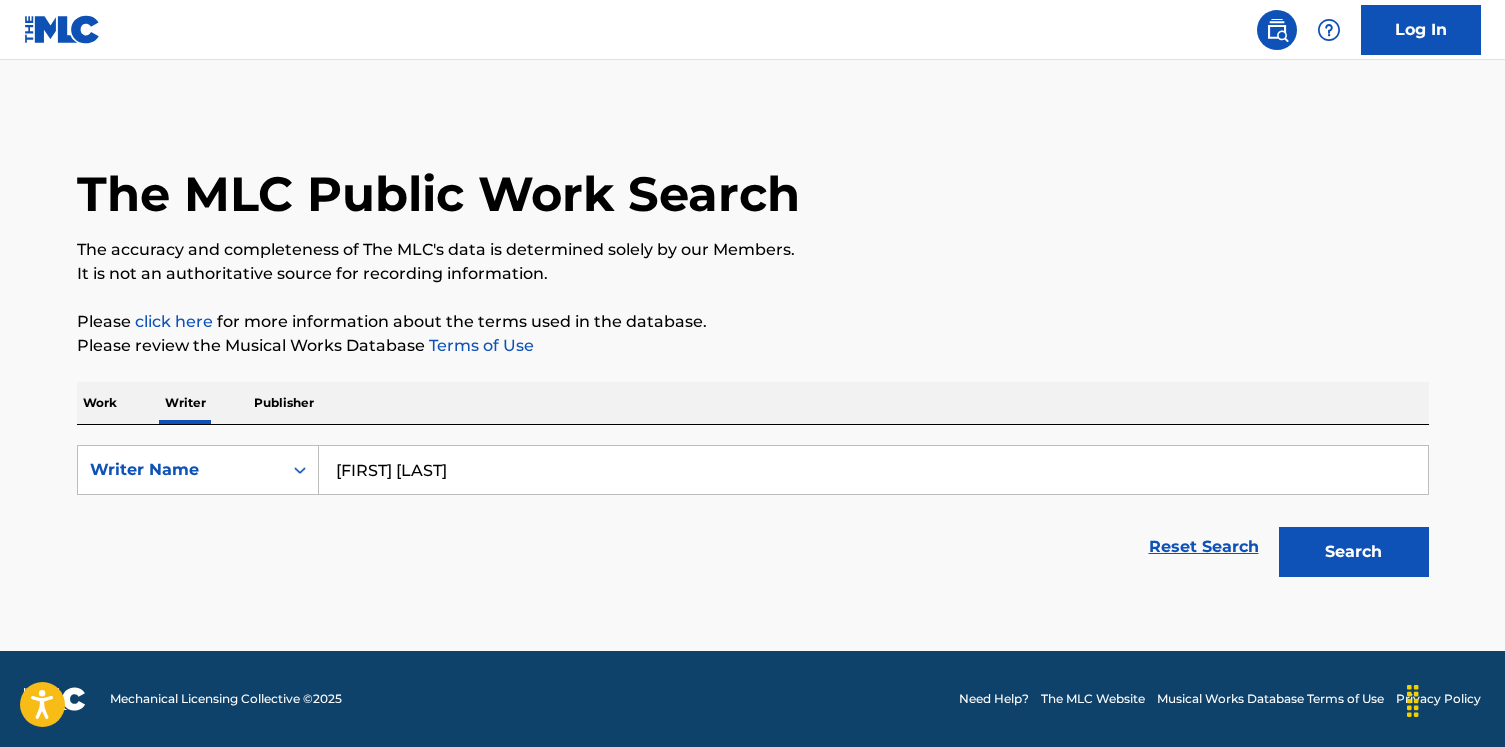 type on "[FIRST] [LAST]" 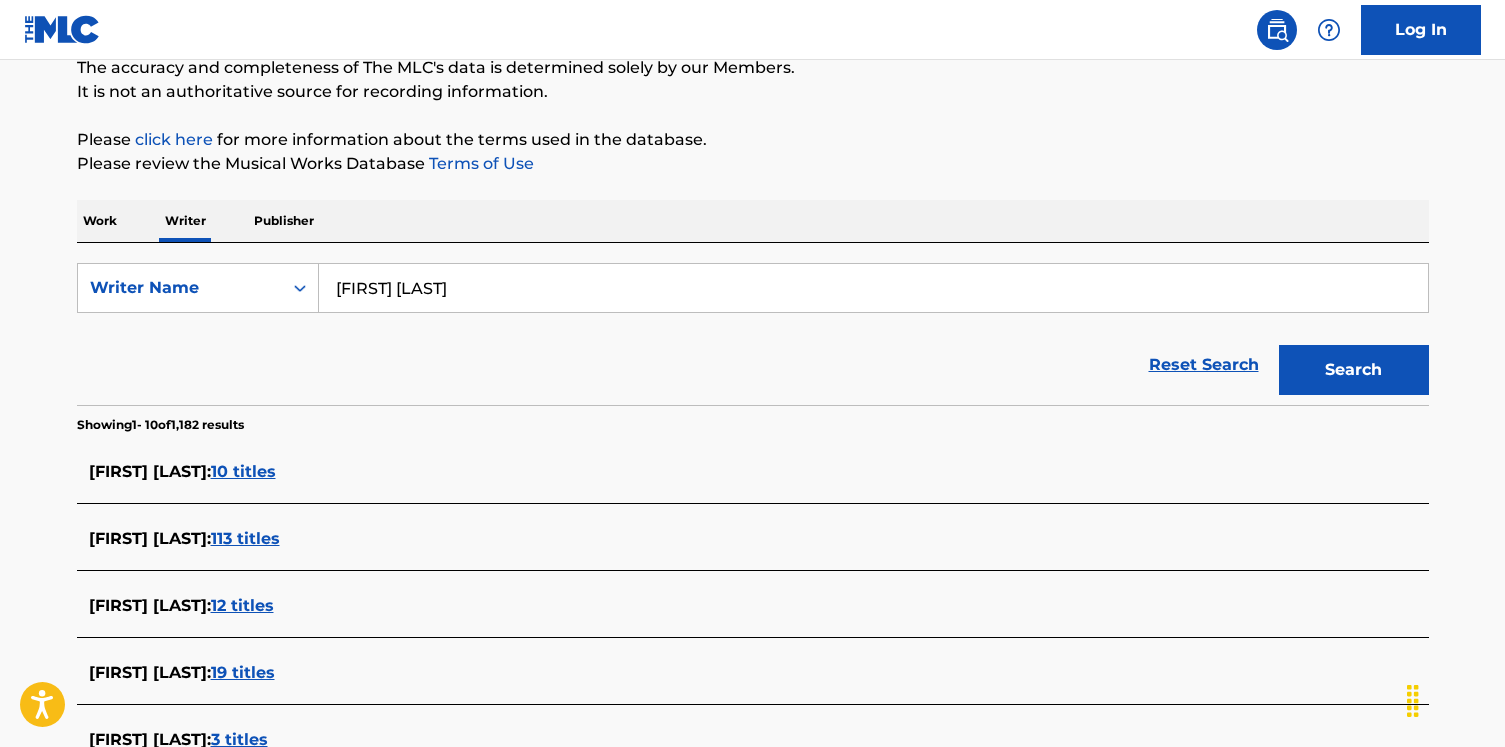 scroll, scrollTop: 762, scrollLeft: 0, axis: vertical 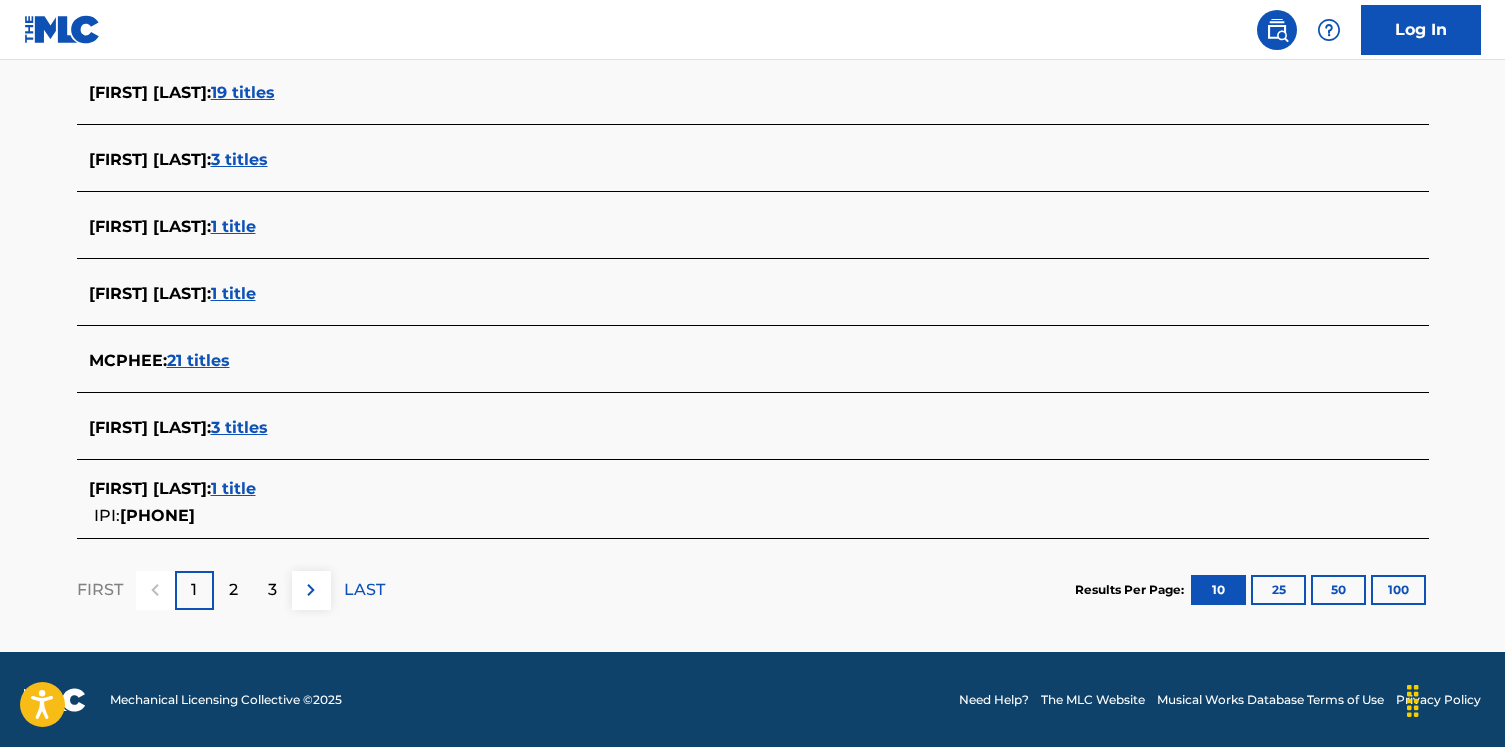 click on "3 titles" at bounding box center (239, 427) 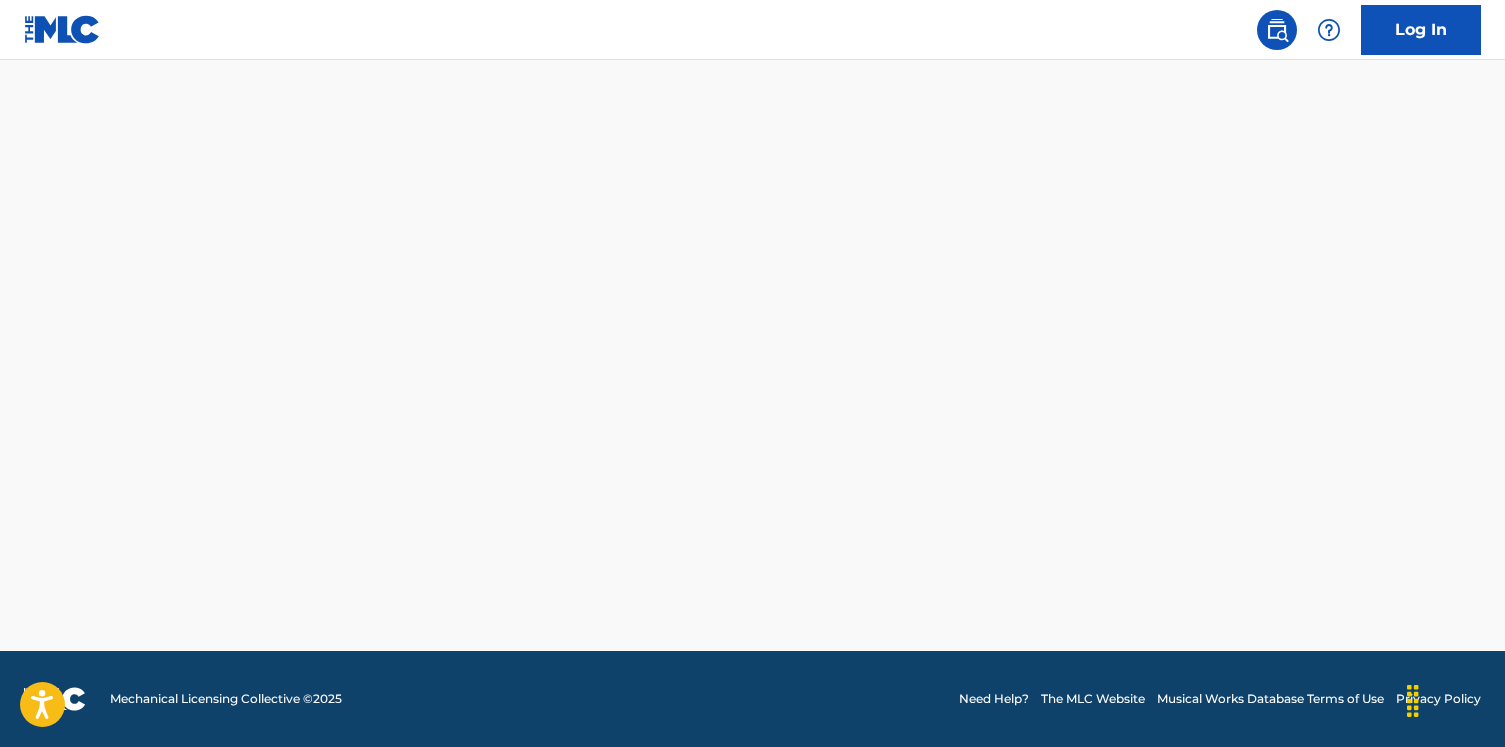scroll, scrollTop: 593, scrollLeft: 0, axis: vertical 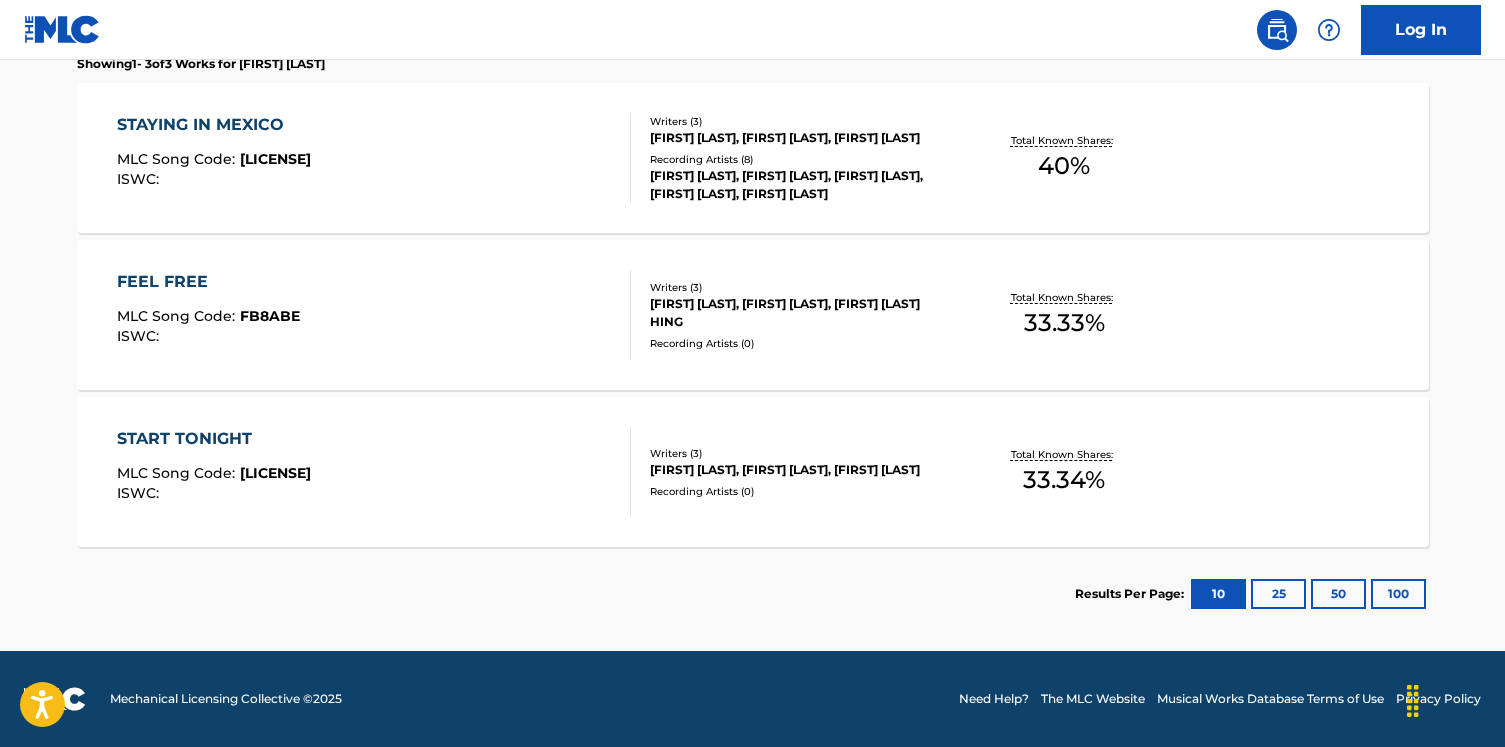 click on "START TONIGHT" at bounding box center [214, 439] 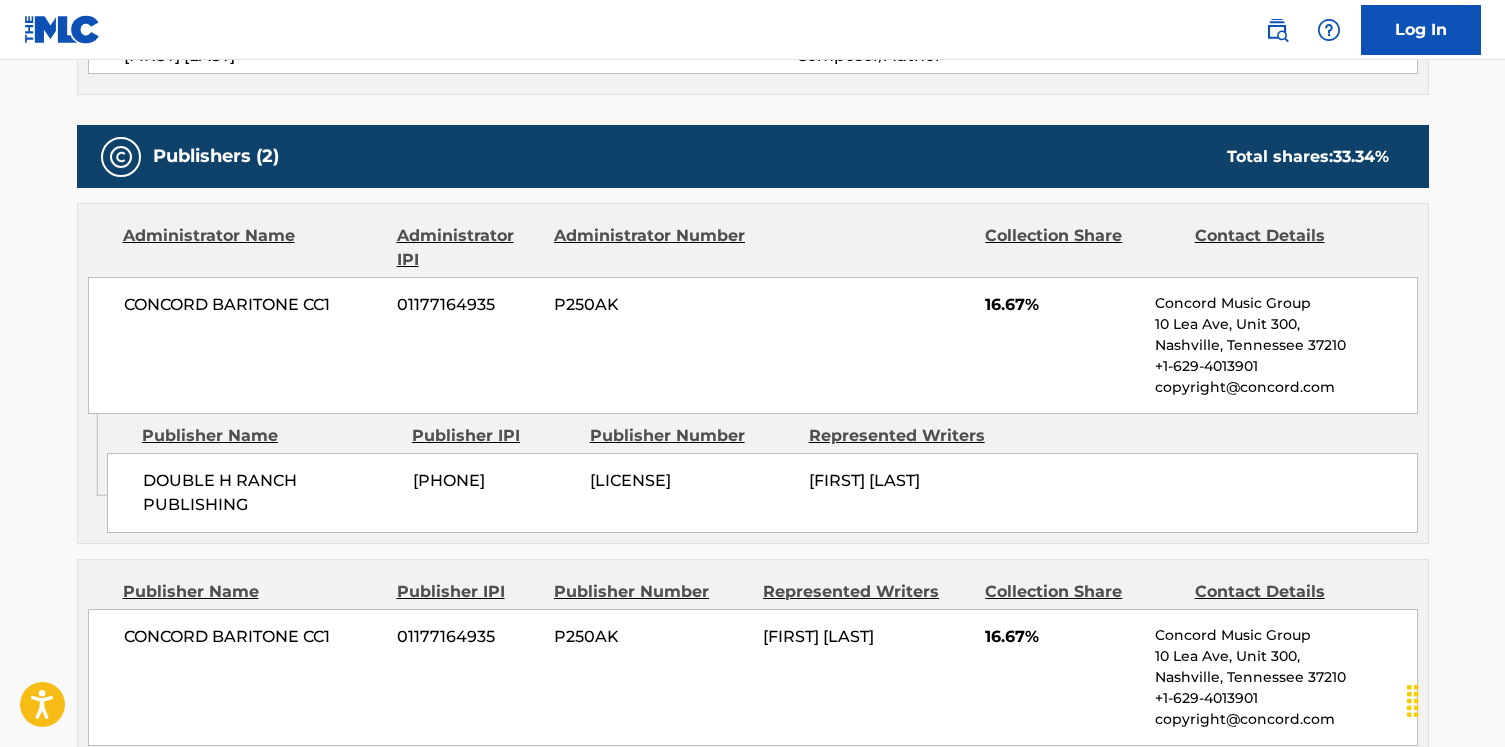 scroll, scrollTop: 0, scrollLeft: 0, axis: both 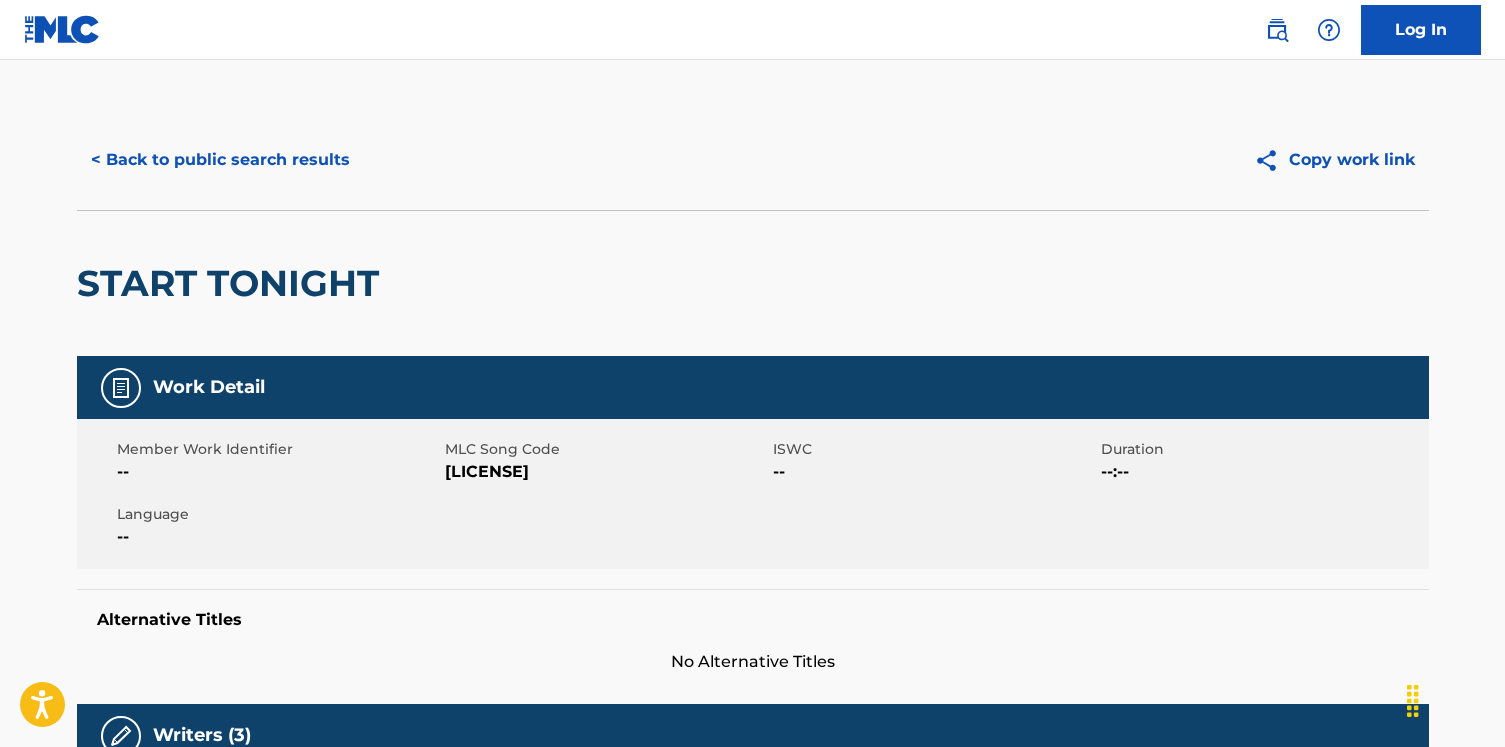 click on "< Back to public search results" at bounding box center [220, 160] 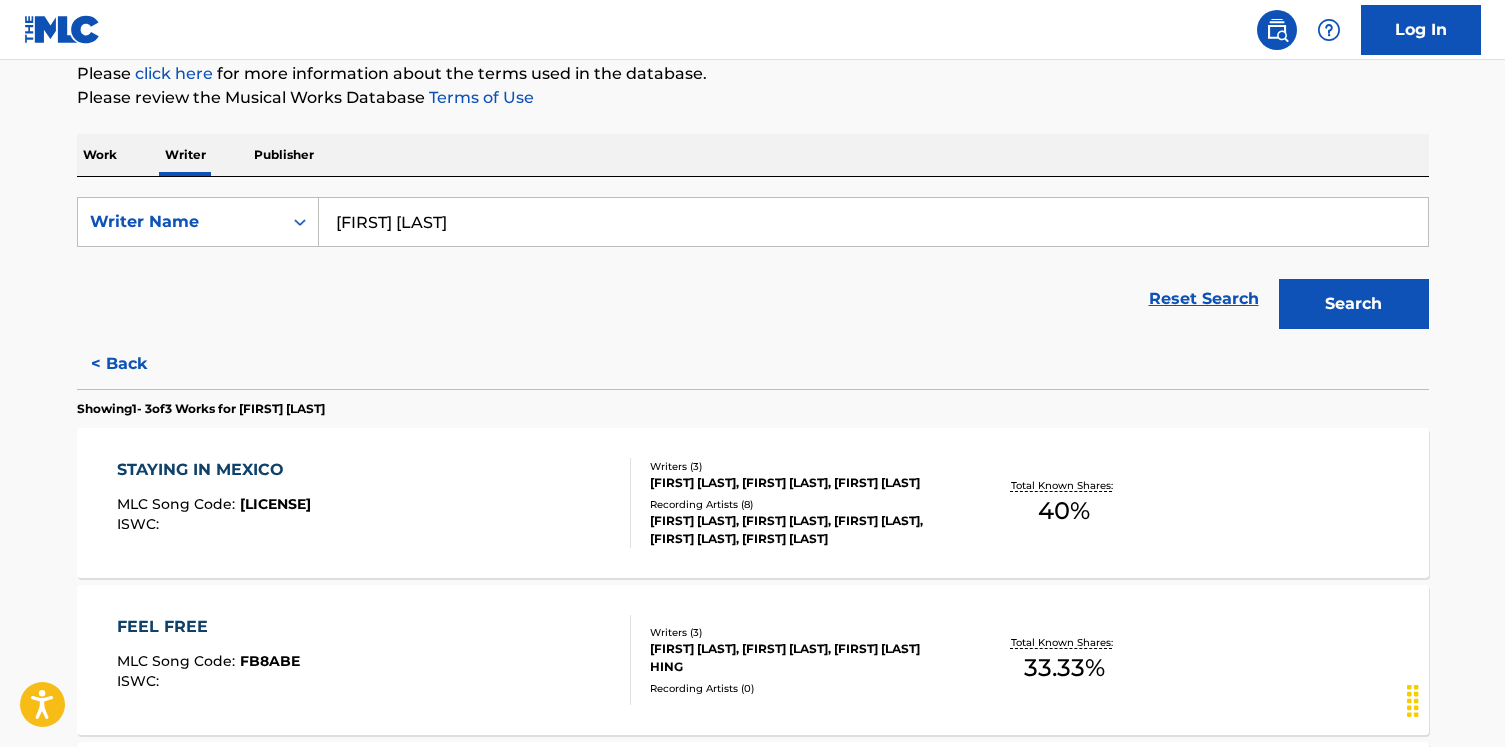scroll, scrollTop: 250, scrollLeft: 0, axis: vertical 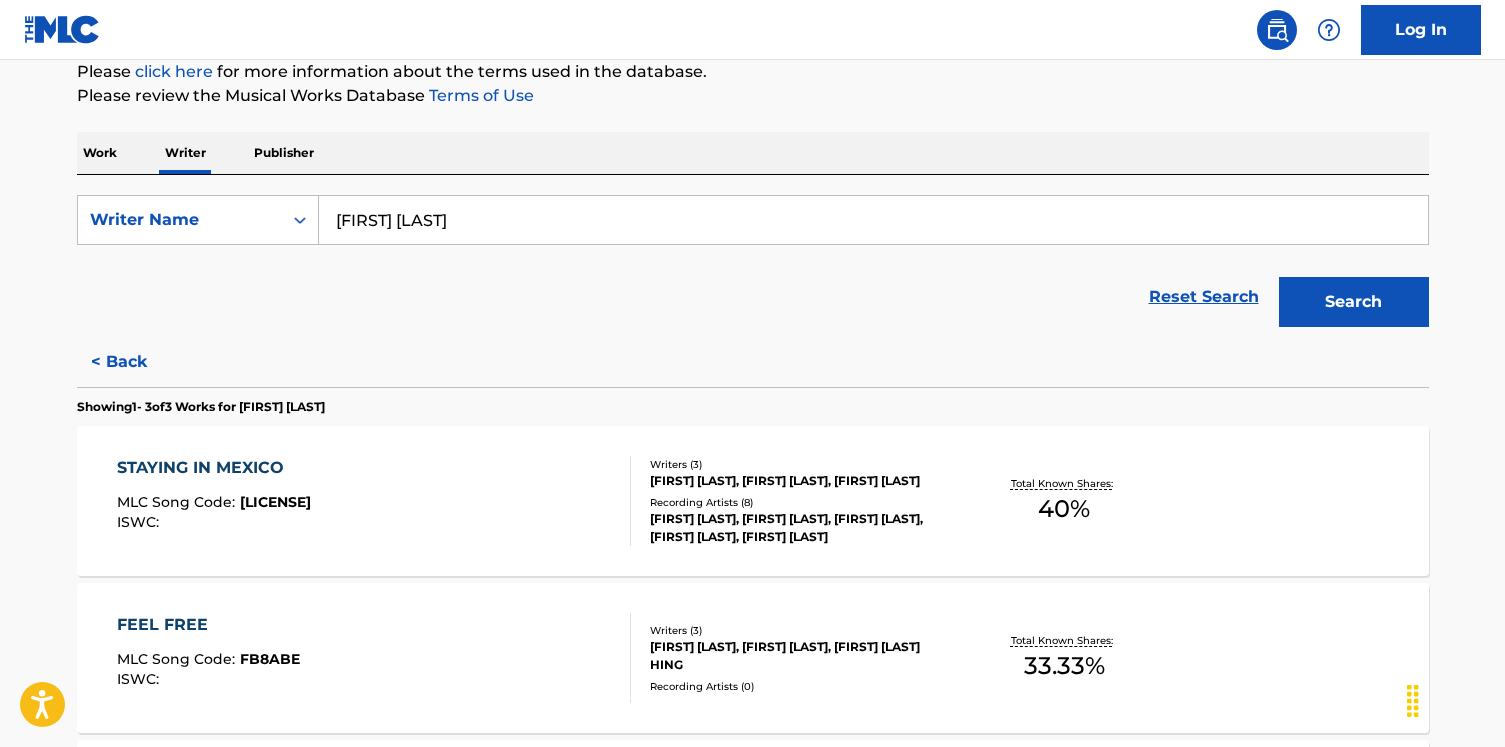 click on "STAYING IN MEXICO MLC Song Code : SC8V9Y ISWC : Writers ( 3 ) [FIRST] [LAST], [FIRST] [LAST], [FIRST] [LAST] Recording Artists ( 8 ) [FIRST] [LAST], [FIRST] [LAST], [FIRST] [LAST], [FIRST] [LAST], [FIRST] [LAST] Total Known Shares: 40 %" at bounding box center [753, 501] 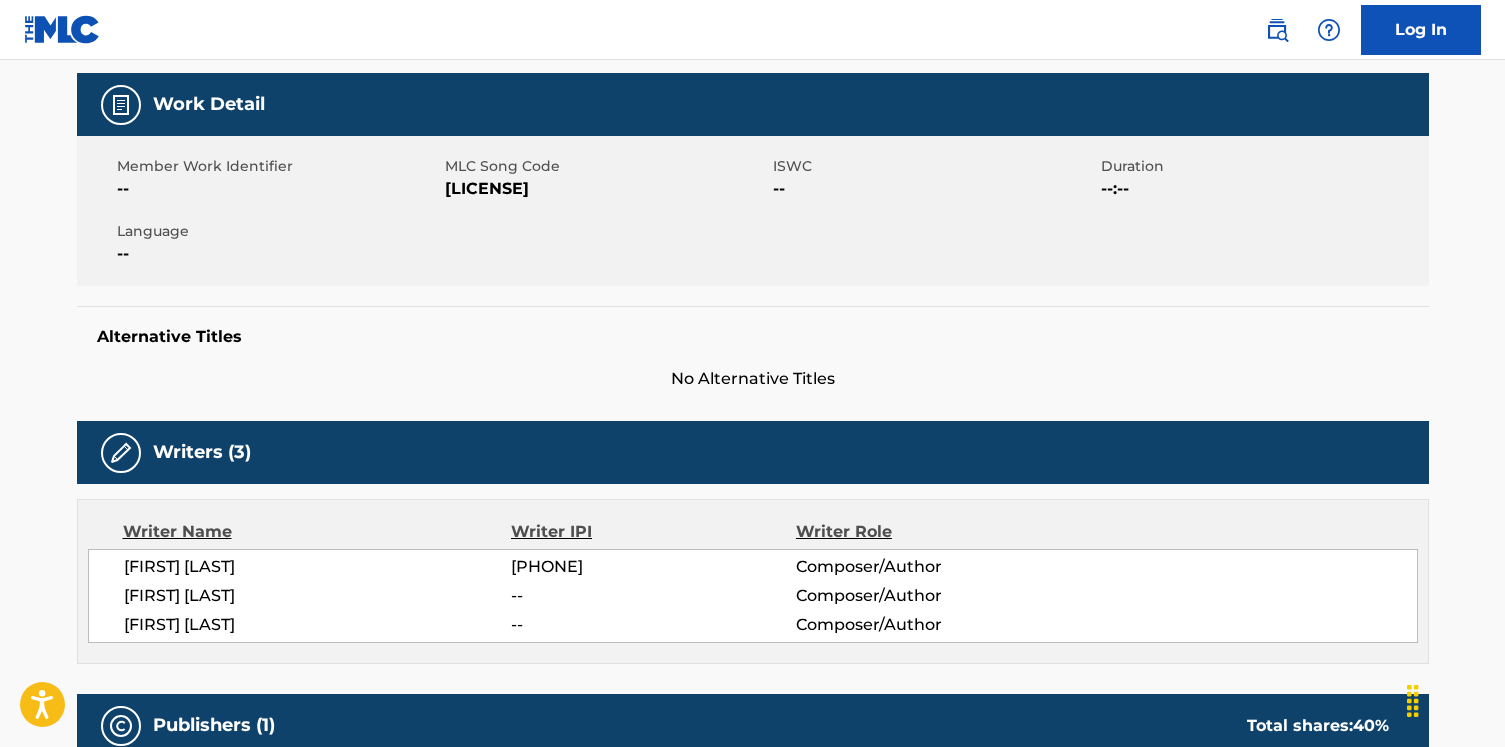 scroll, scrollTop: 0, scrollLeft: 0, axis: both 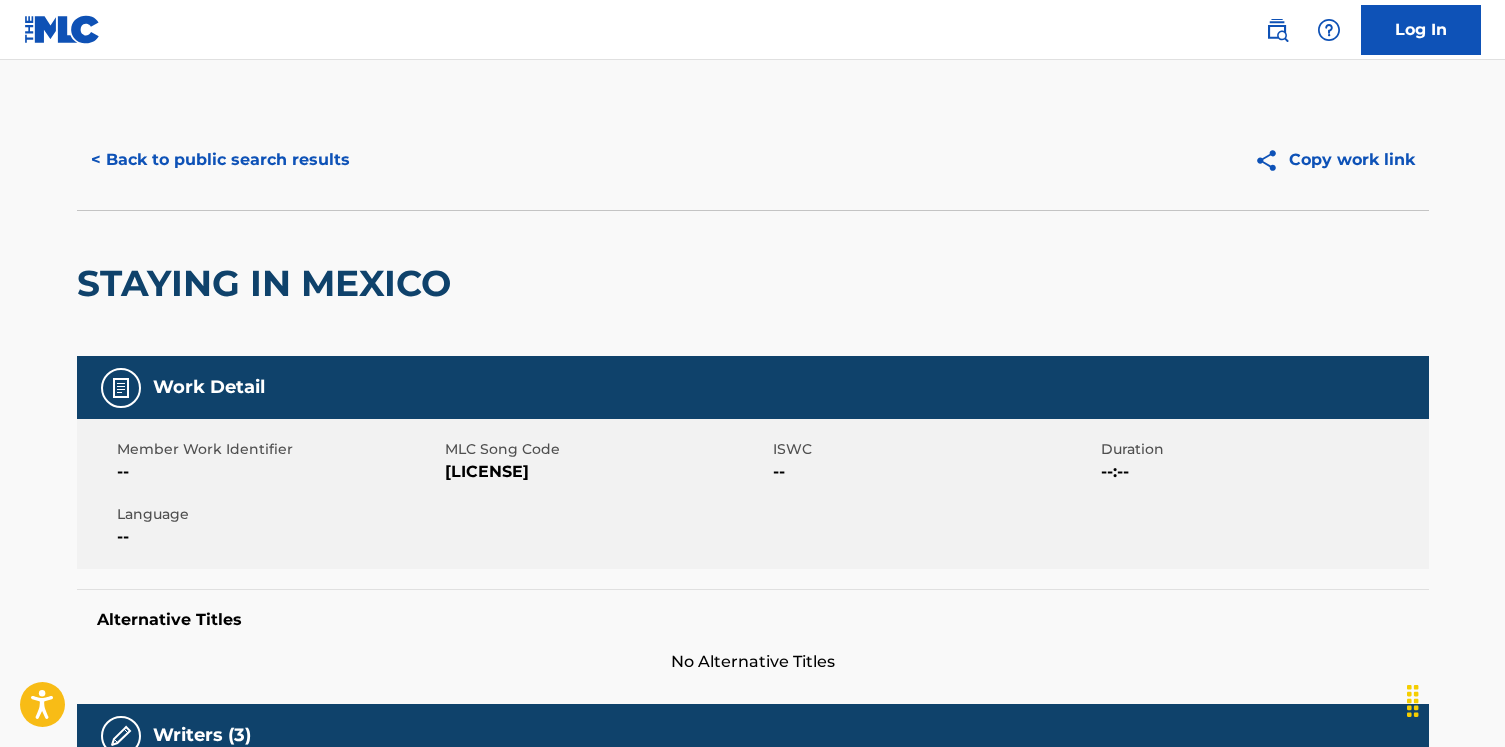 click on "< Back to public search results" at bounding box center [220, 160] 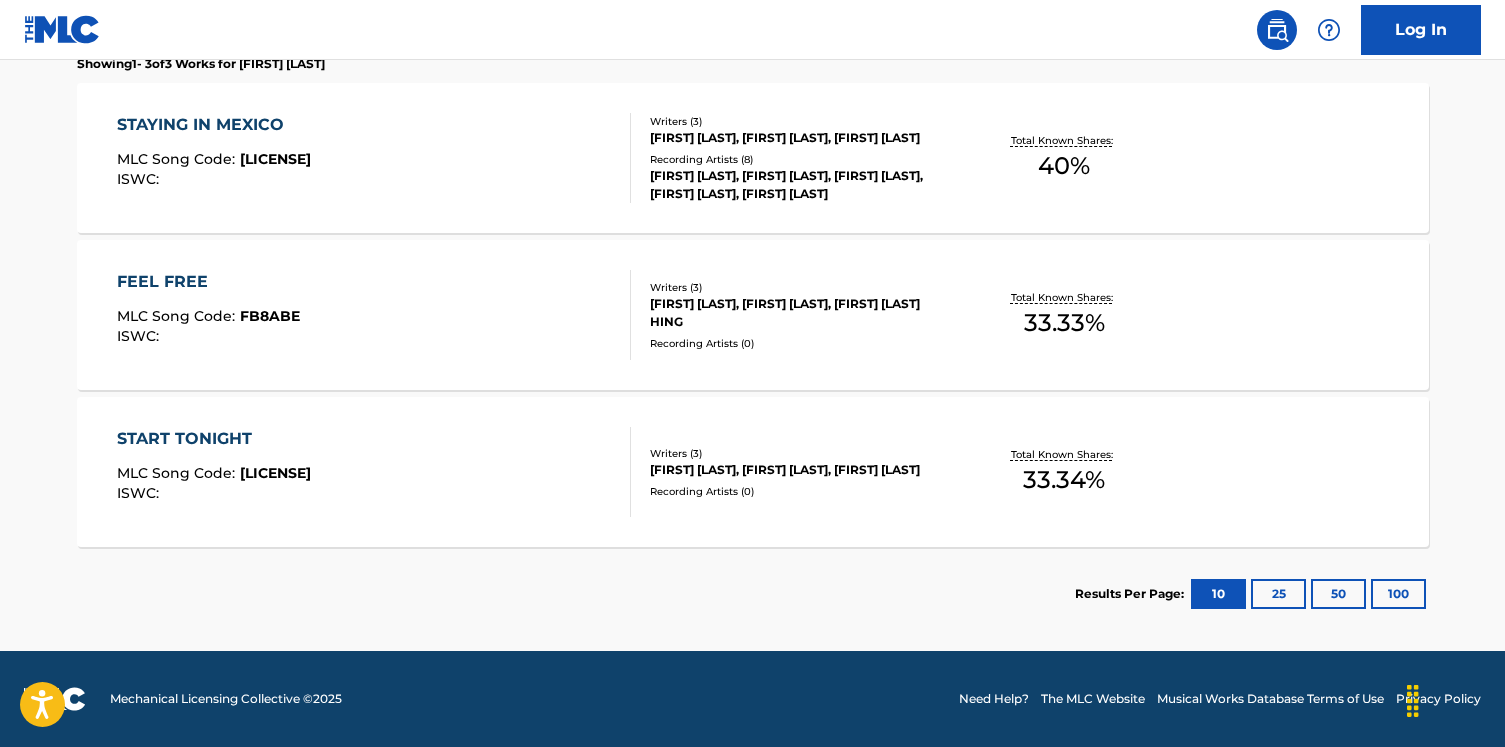 scroll, scrollTop: 571, scrollLeft: 0, axis: vertical 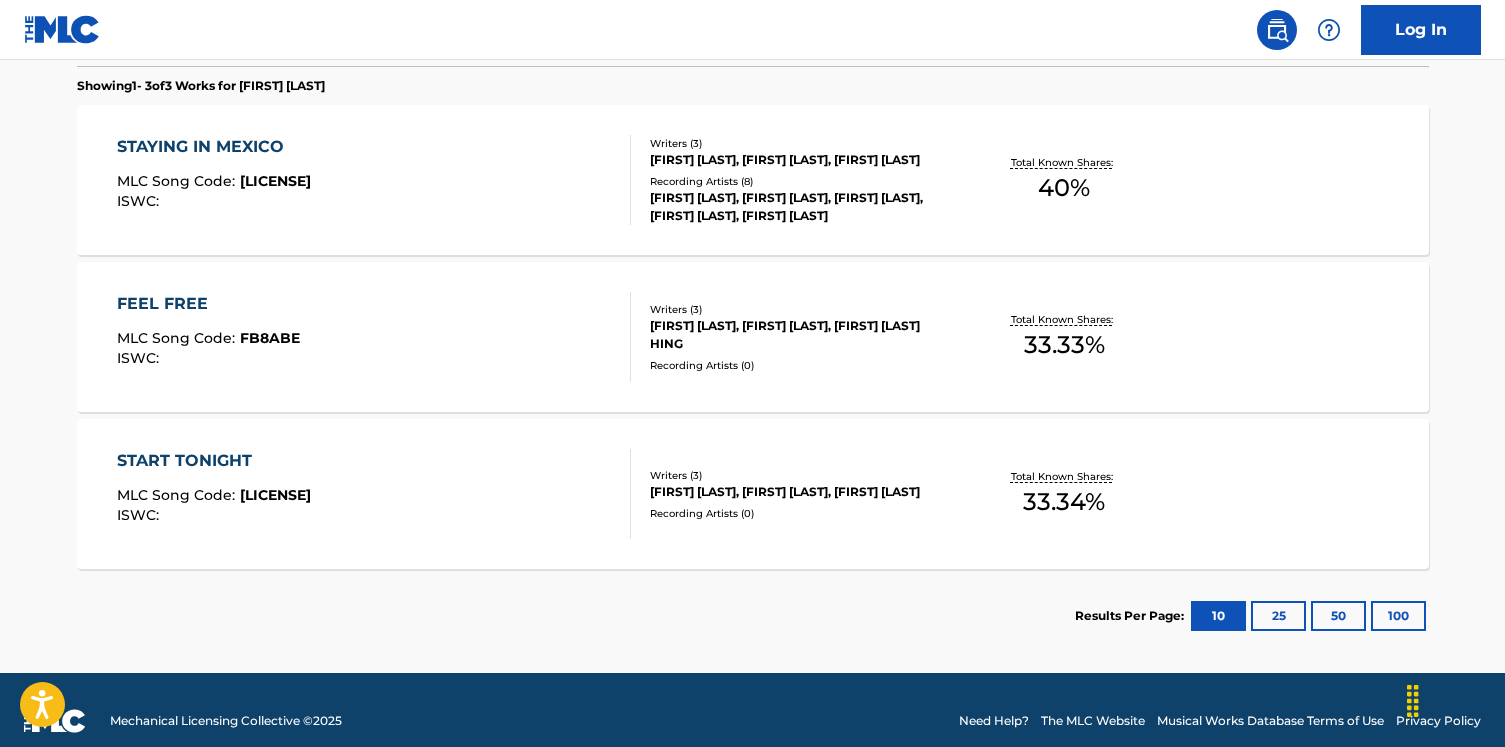 click on "FB8ABE" at bounding box center (270, 338) 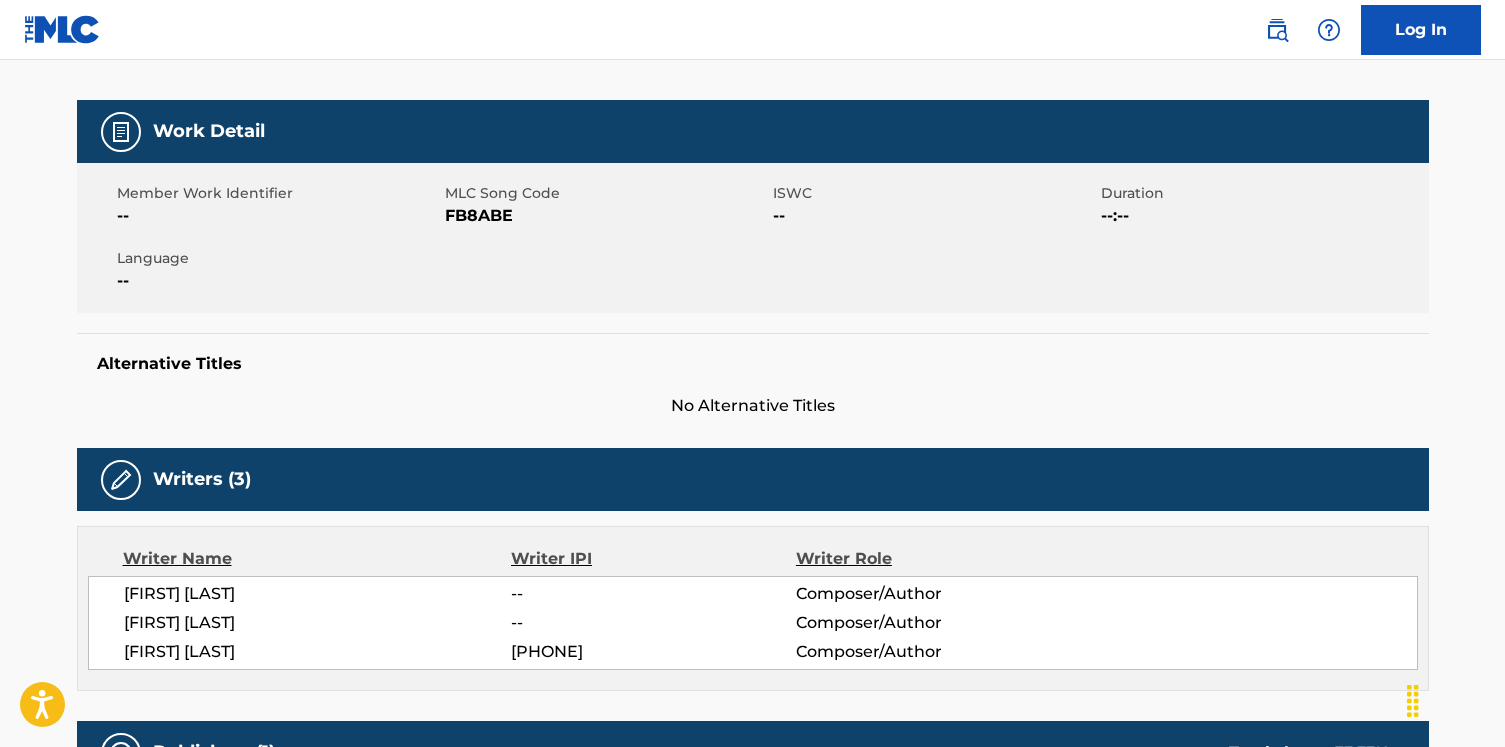 scroll, scrollTop: 0, scrollLeft: 0, axis: both 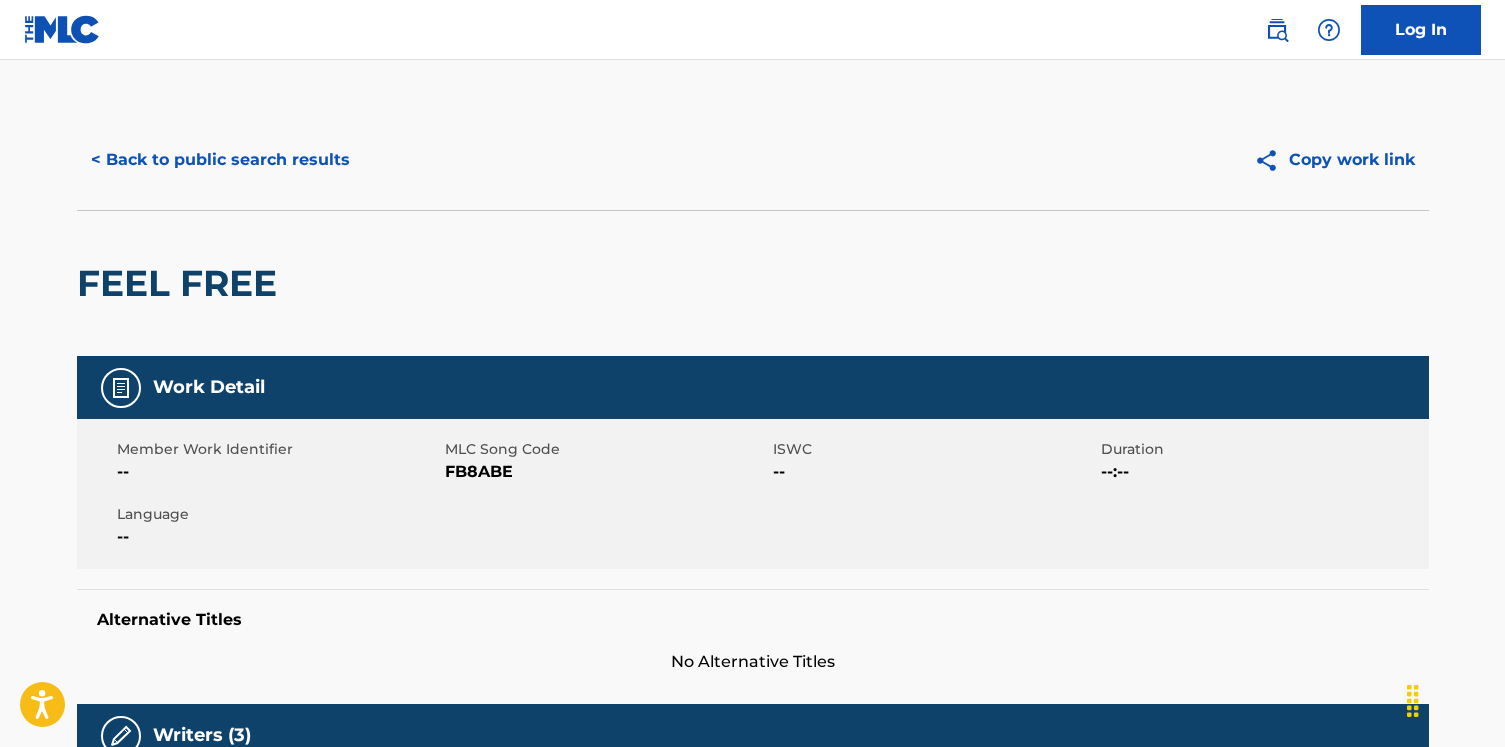 click on "< Back to public search results Copy work link" at bounding box center (753, 160) 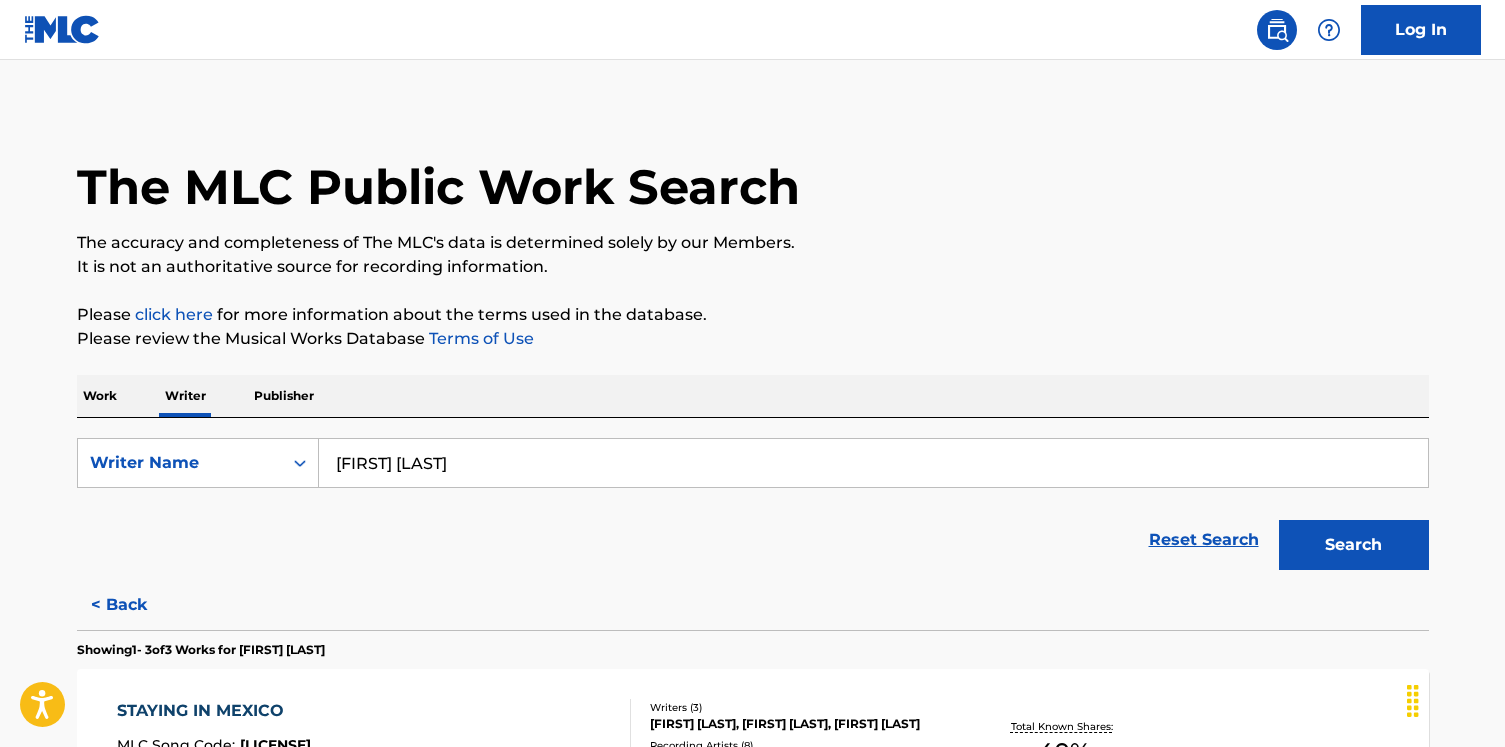 click on "< Back" at bounding box center [137, 605] 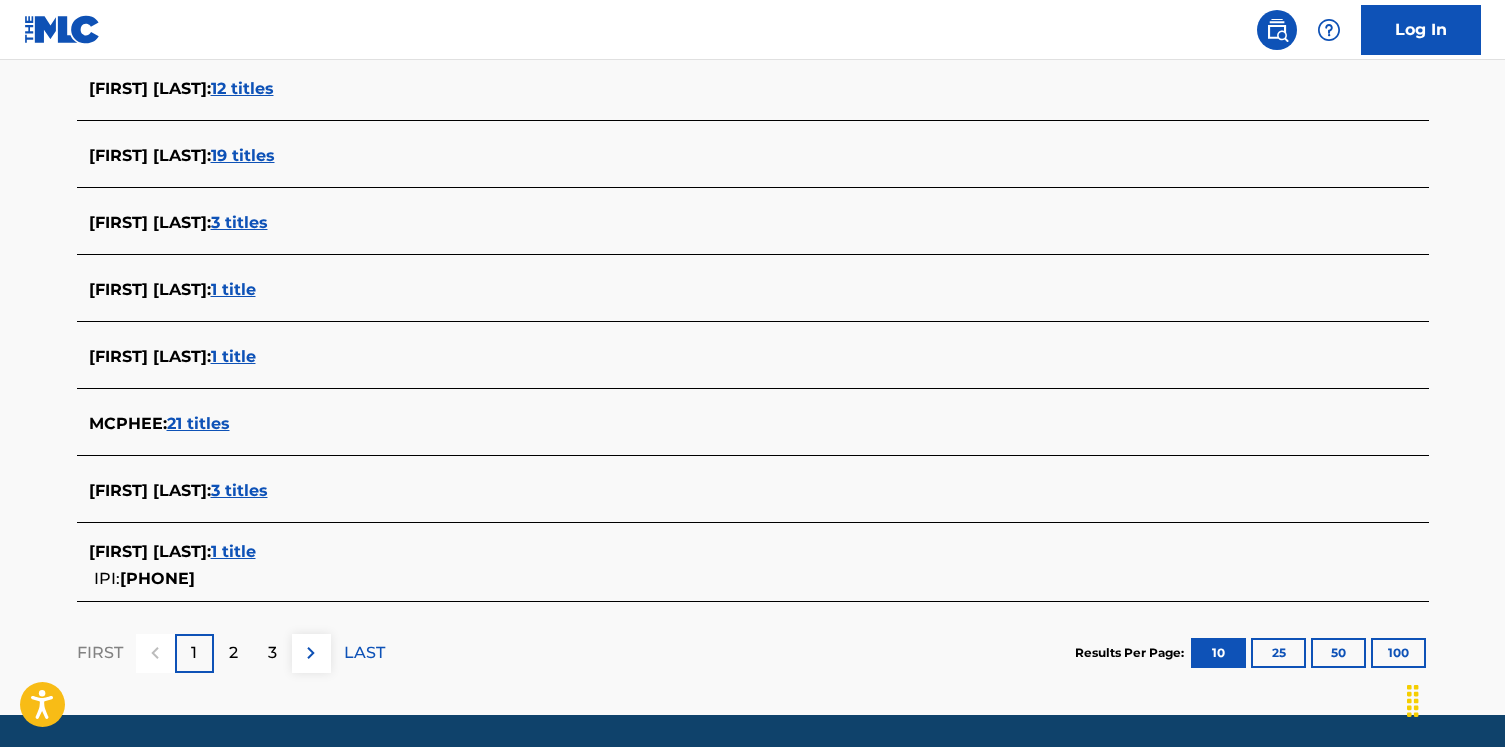 scroll, scrollTop: 762, scrollLeft: 0, axis: vertical 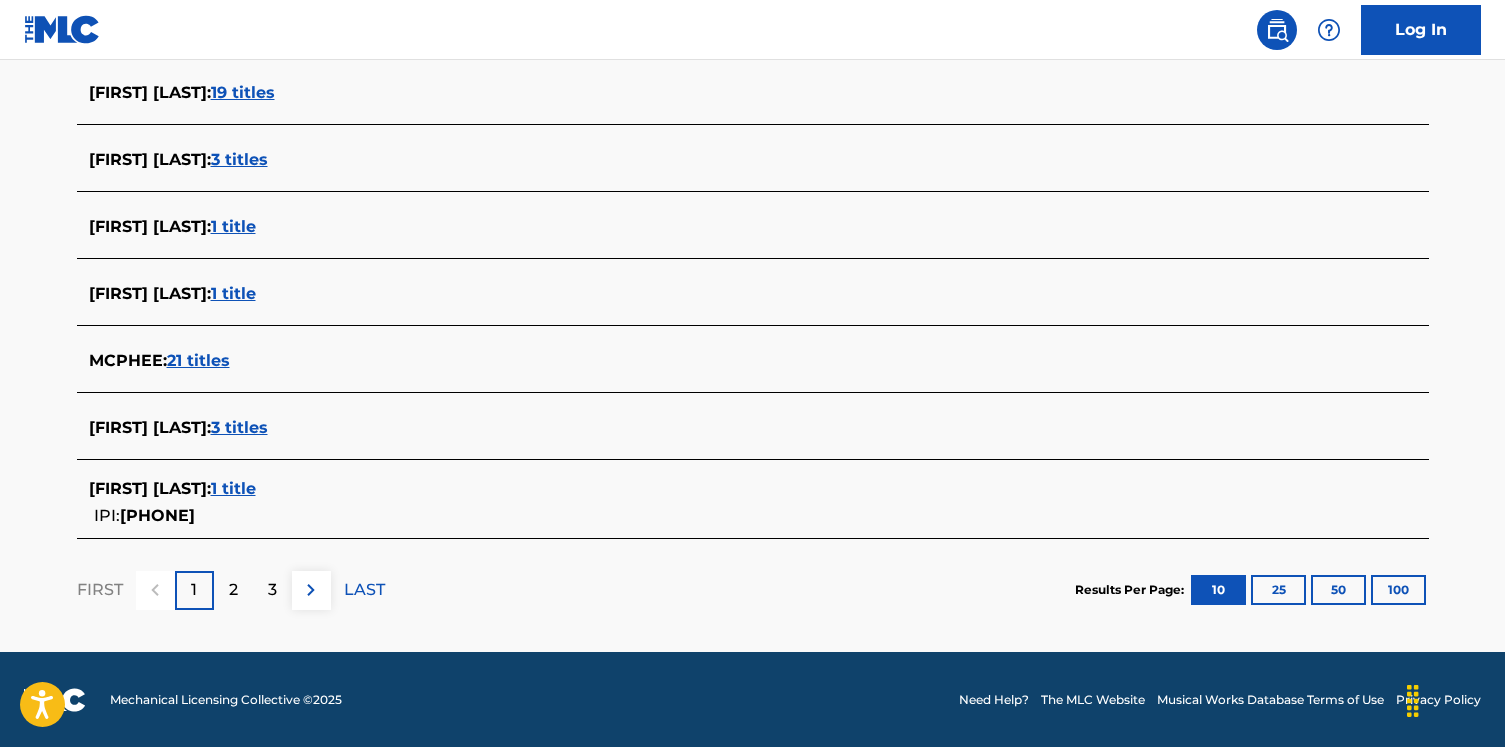 click on "1 title" at bounding box center (233, 488) 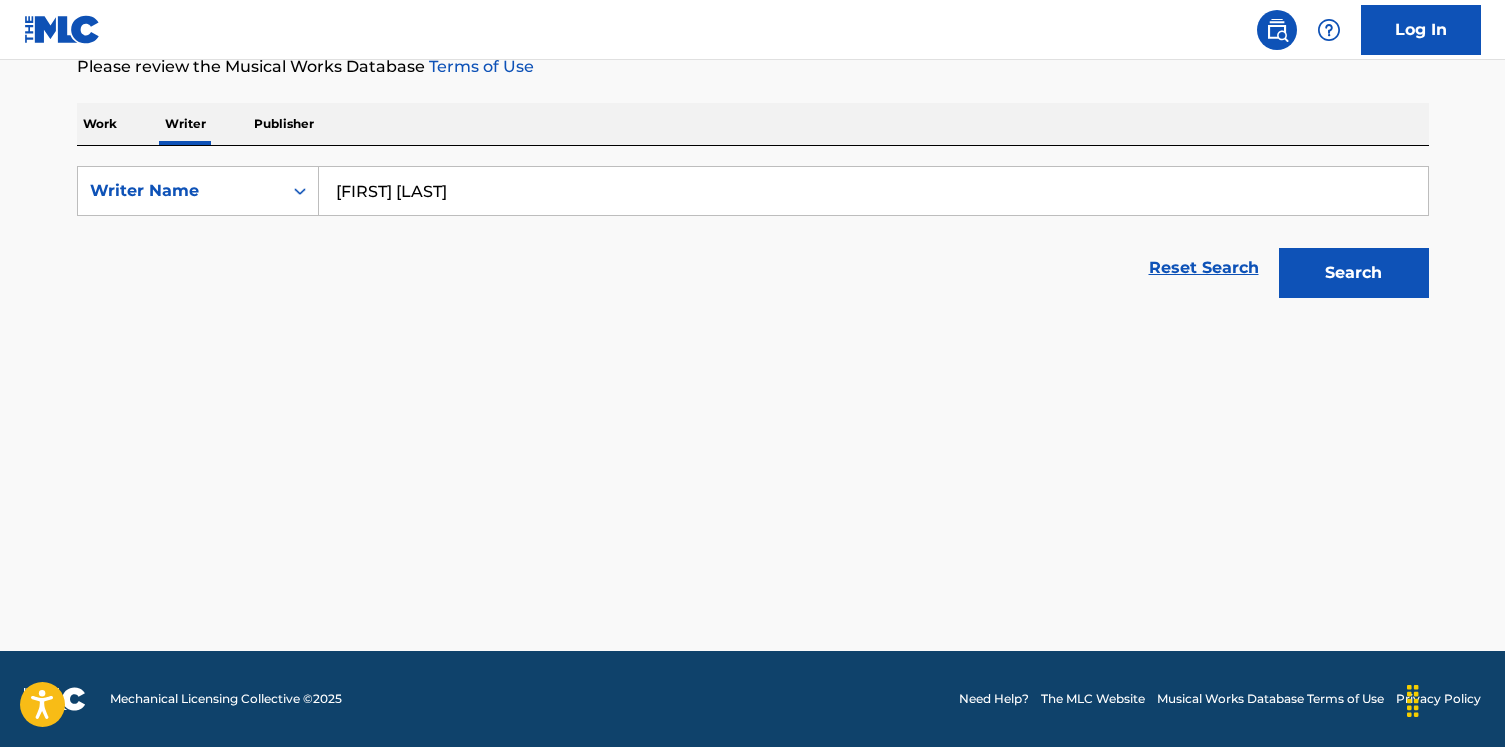 scroll, scrollTop: 279, scrollLeft: 0, axis: vertical 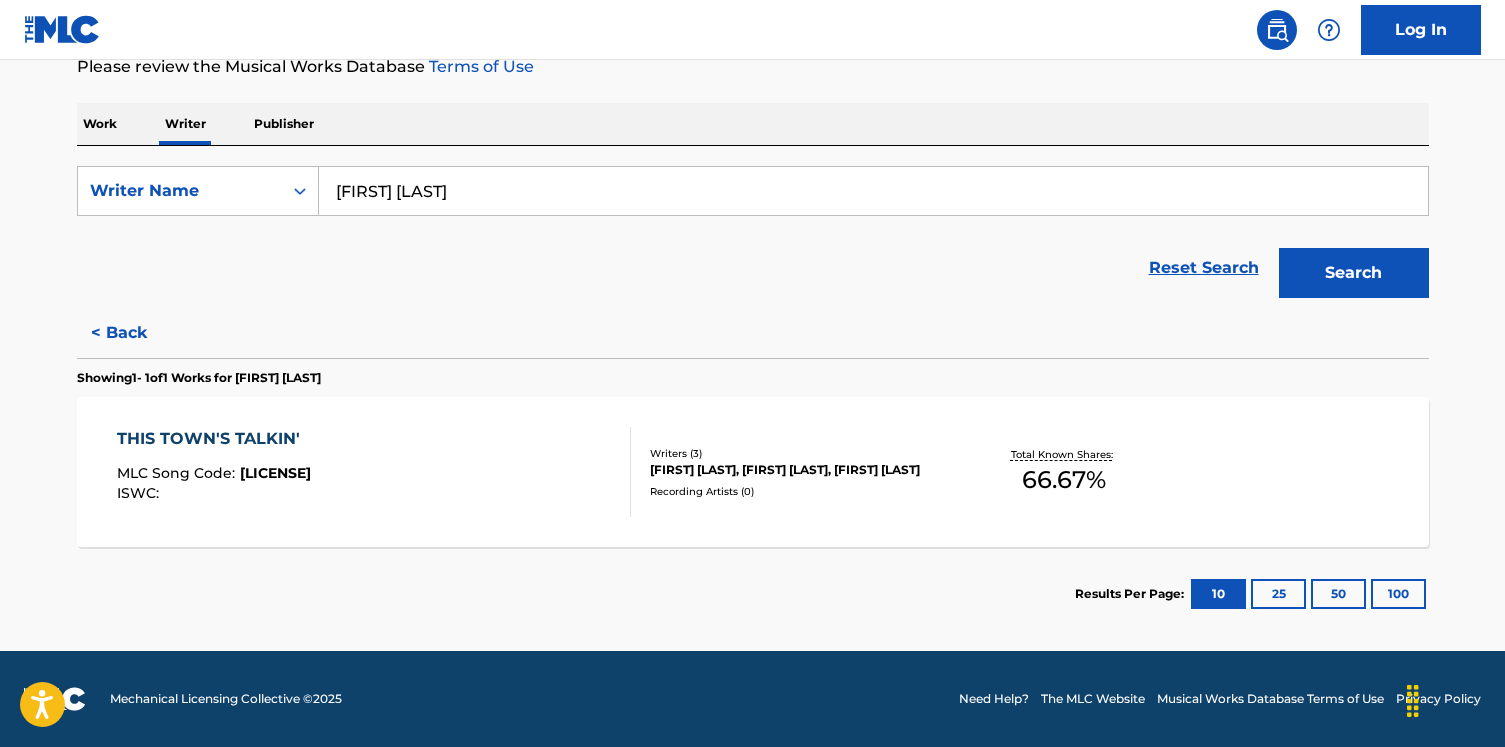 click on "THIS TOWN'S TALKIN' MLC Song Code : TW7PXN ISWC :" at bounding box center (374, 472) 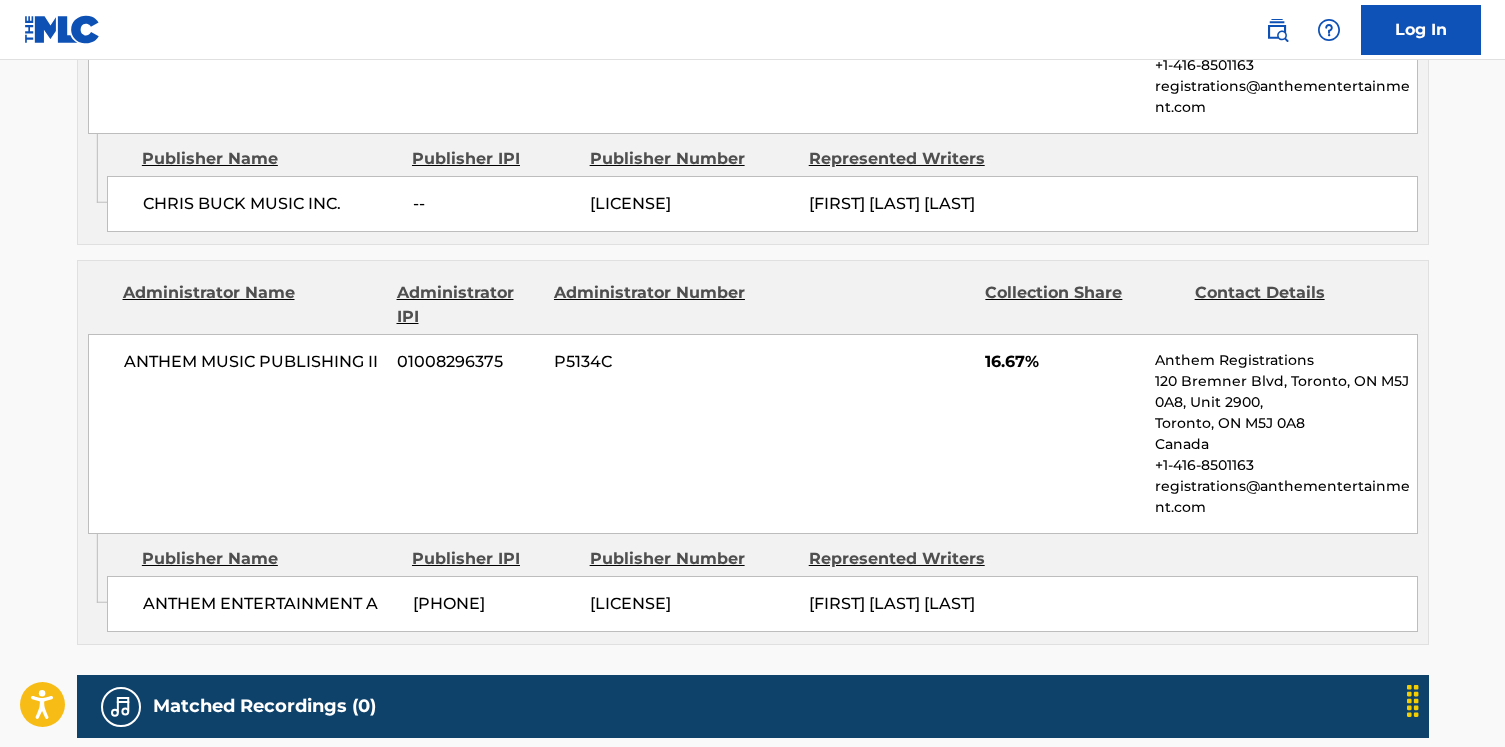 scroll, scrollTop: 1863, scrollLeft: 0, axis: vertical 